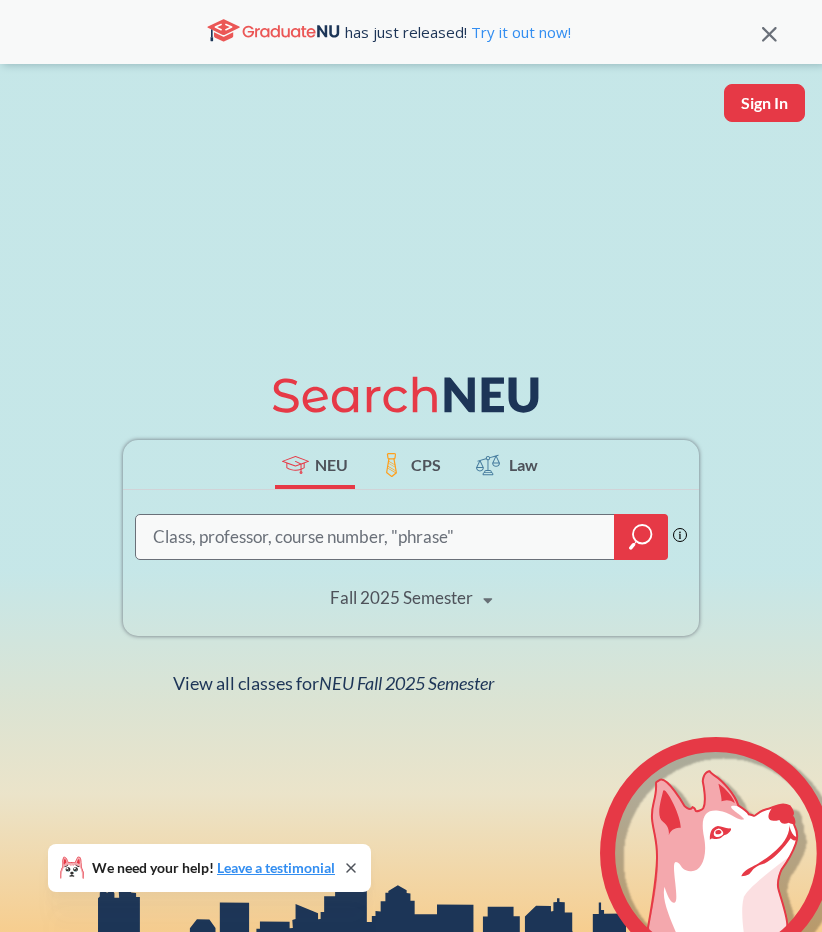 scroll, scrollTop: 0, scrollLeft: 0, axis: both 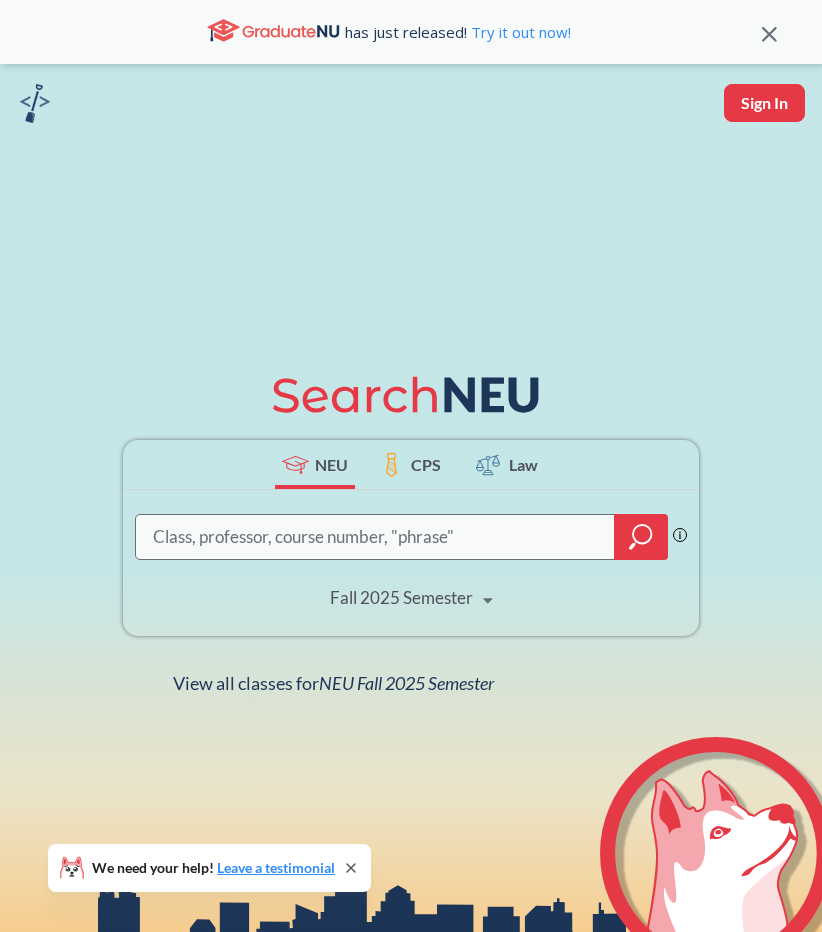 click at bounding box center (375, 537) 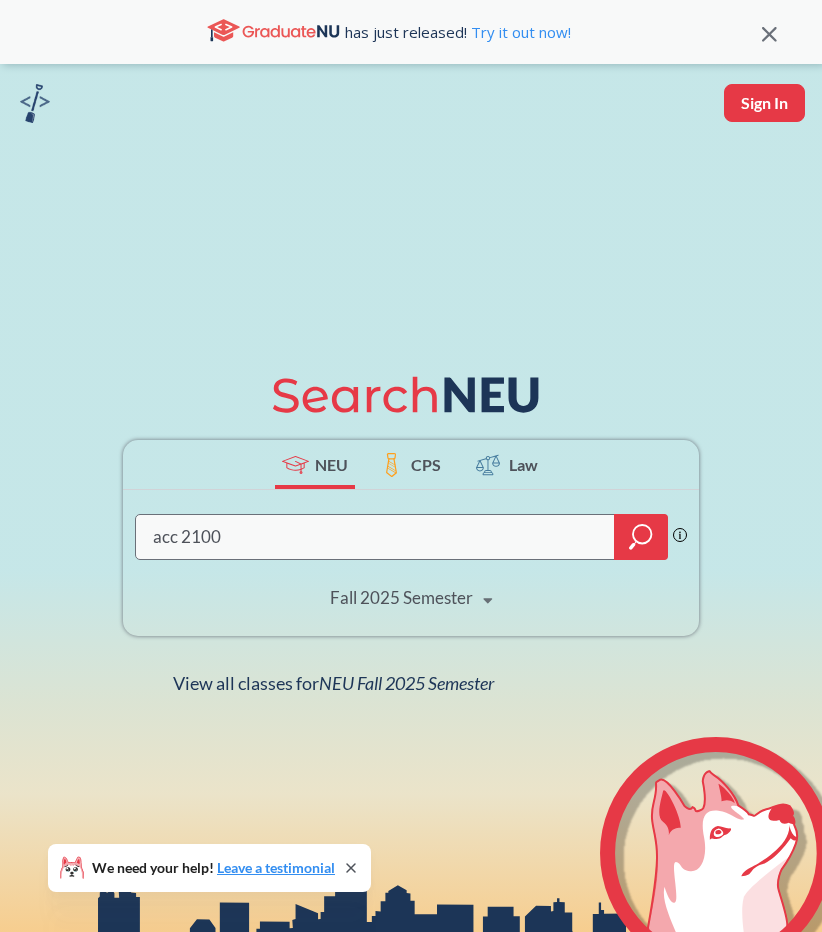 type on "acc 2100" 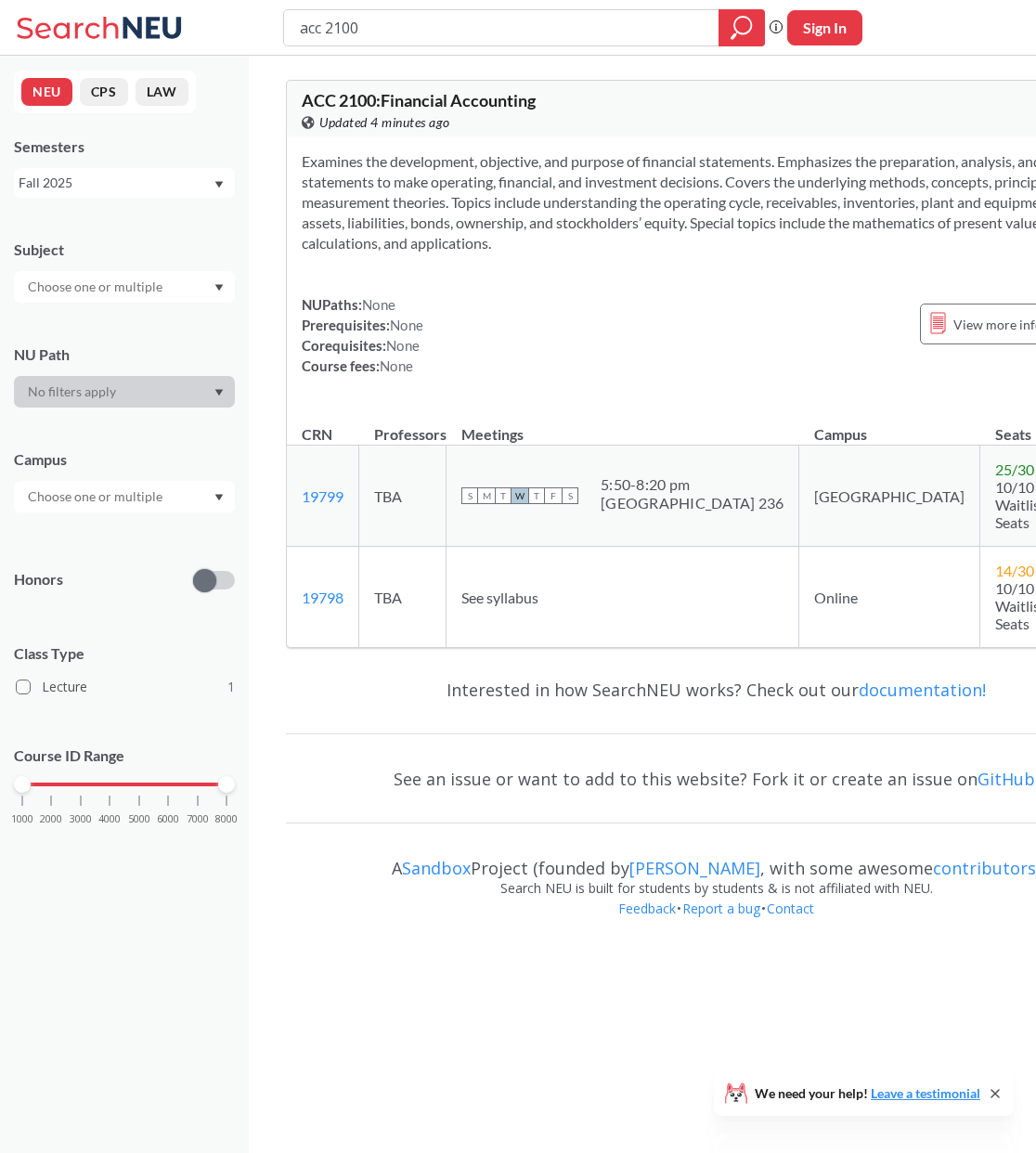 click on "CPS" at bounding box center [104, 92] 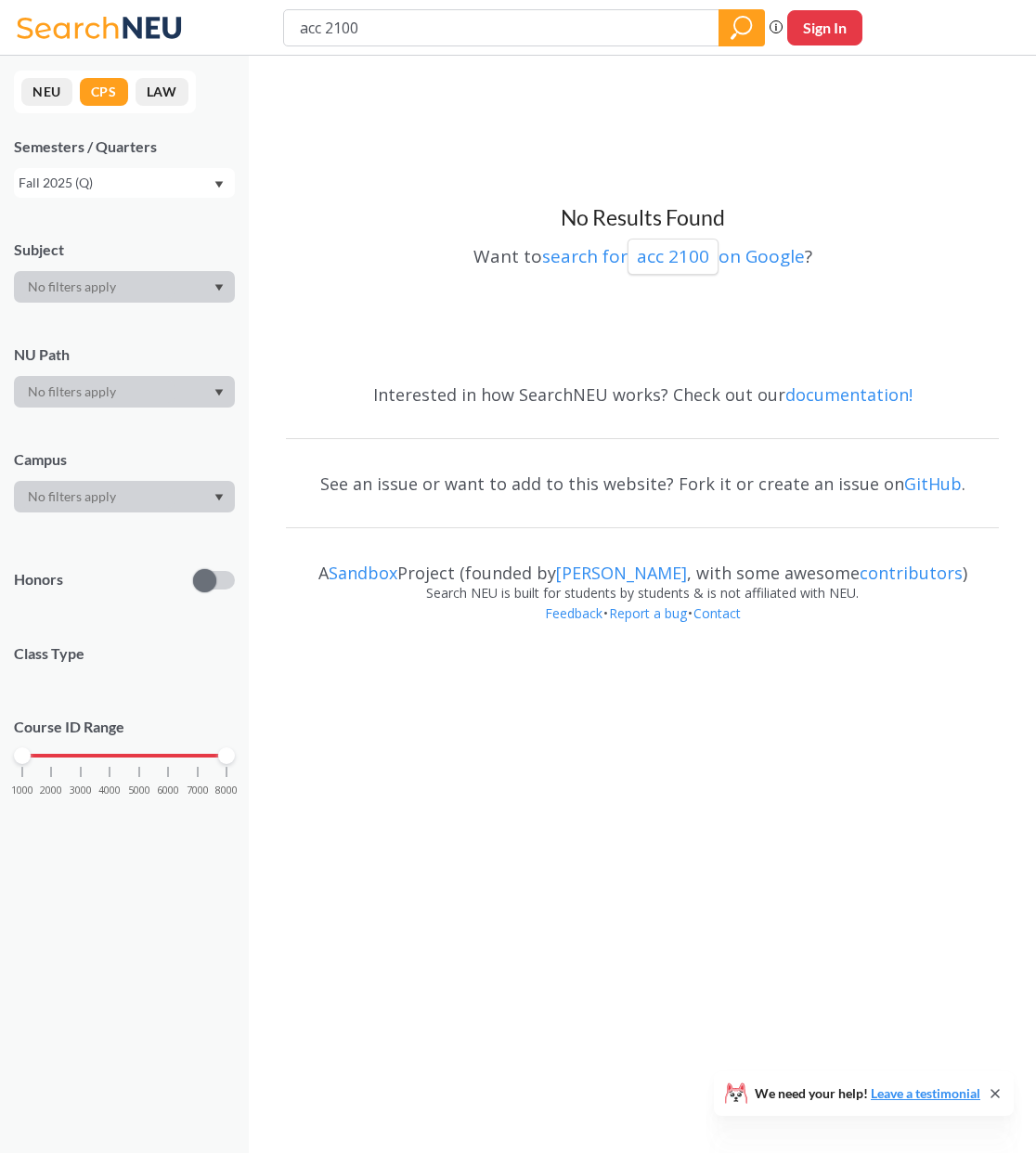 click on "NEU" at bounding box center [46, 92] 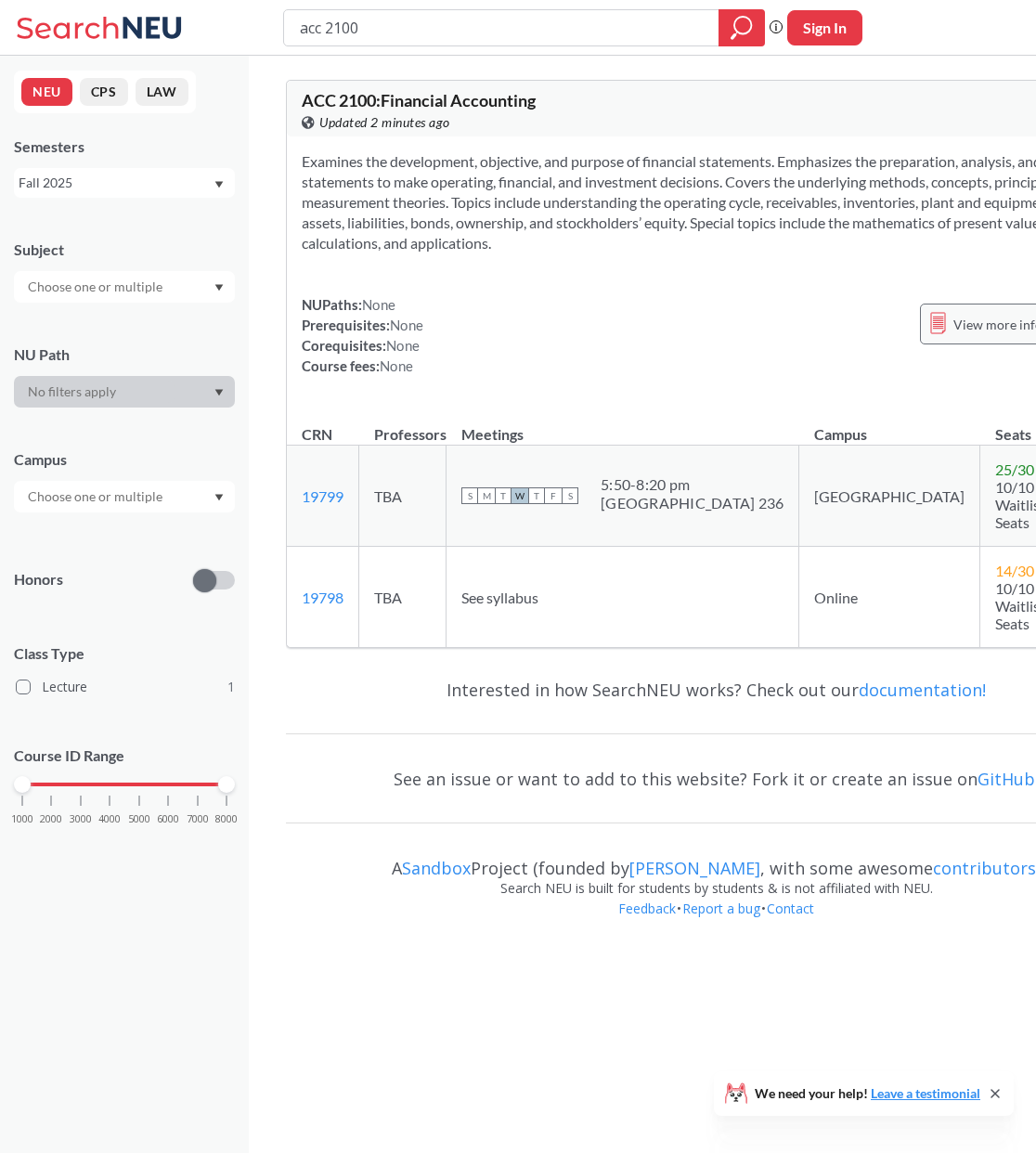 click on "View more info for this class" at bounding box center (1035, 324) 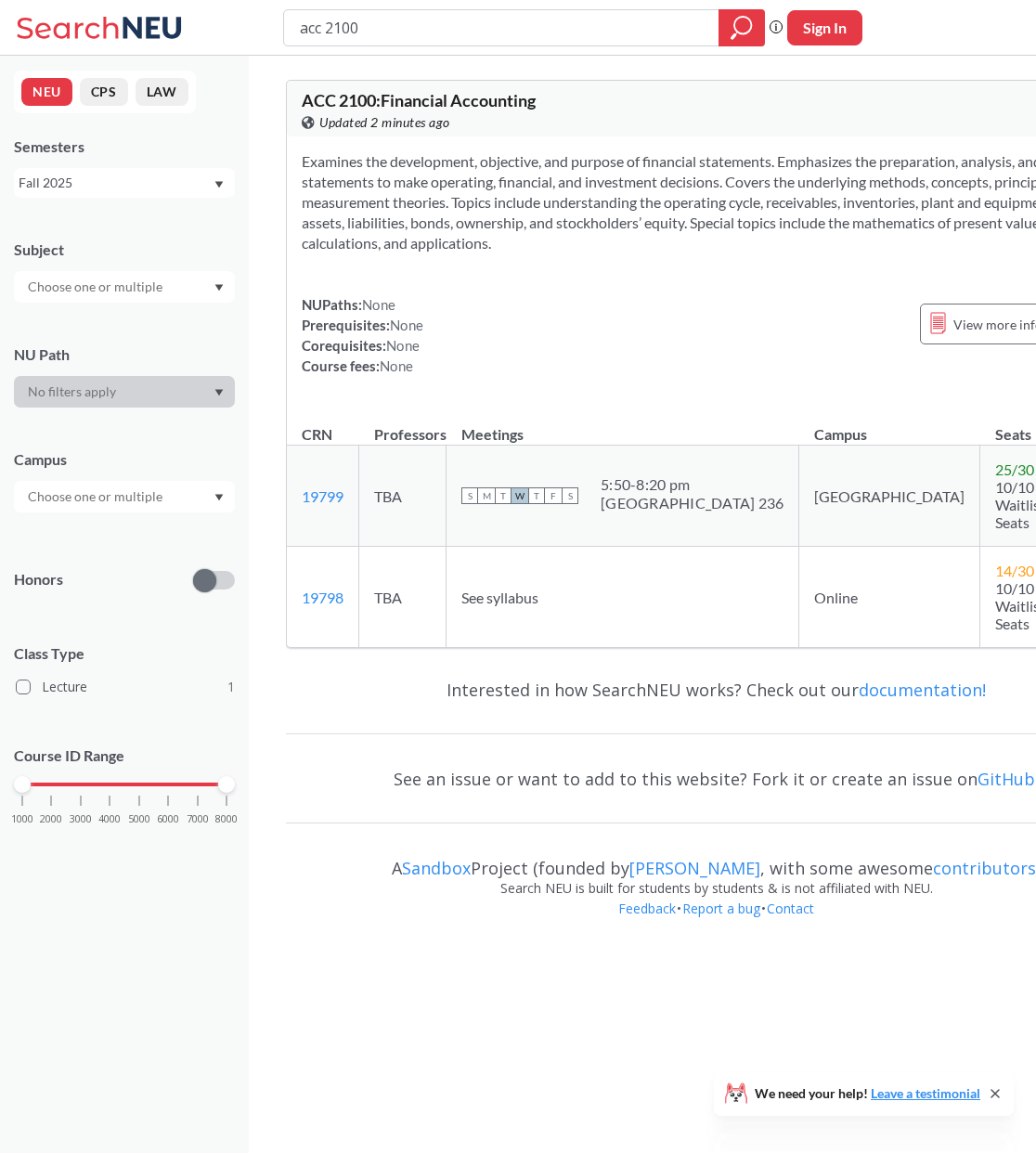 click at bounding box center [97, 287] 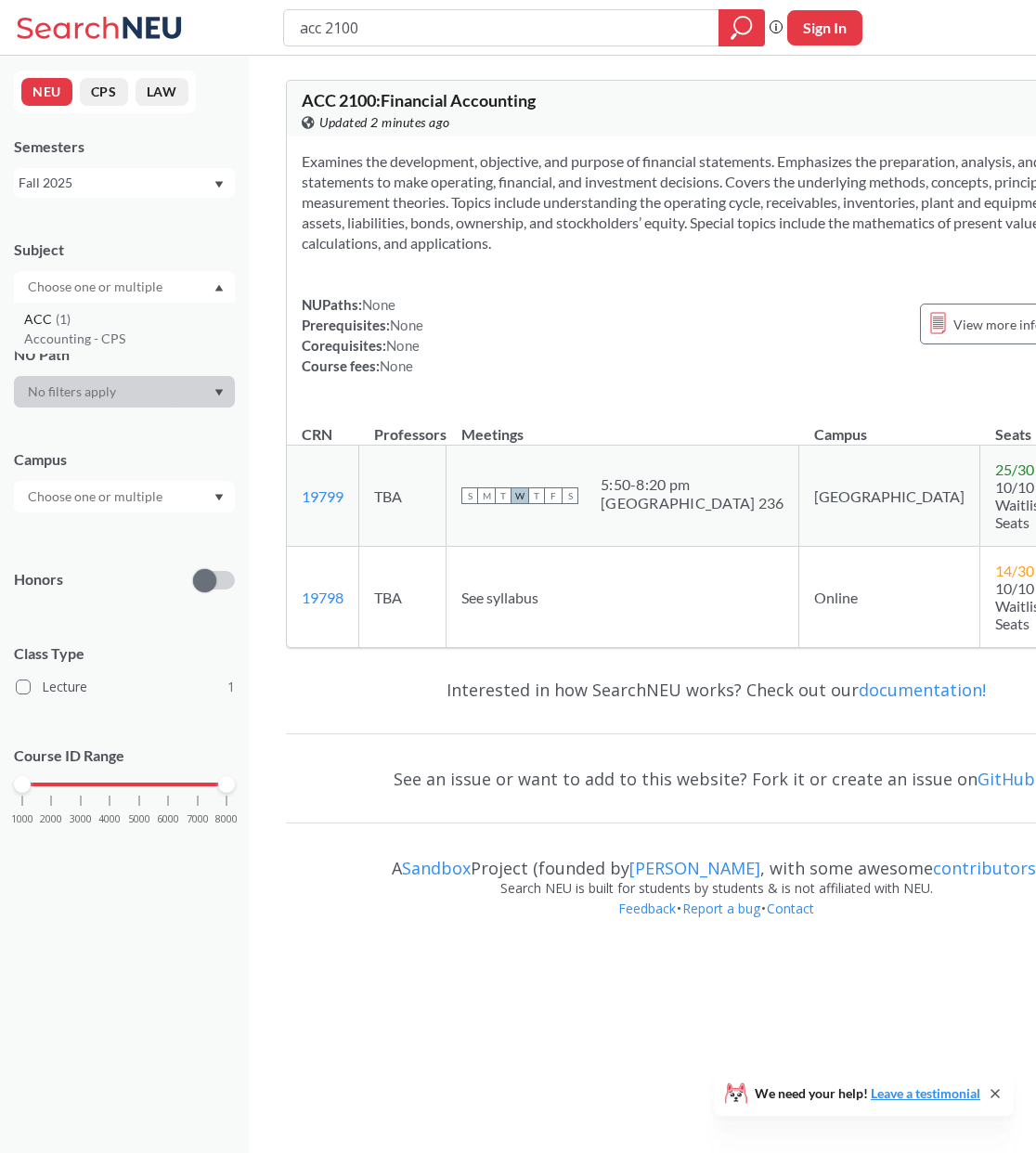 click on "ACC ( 1 )" at bounding box center (129, 319) 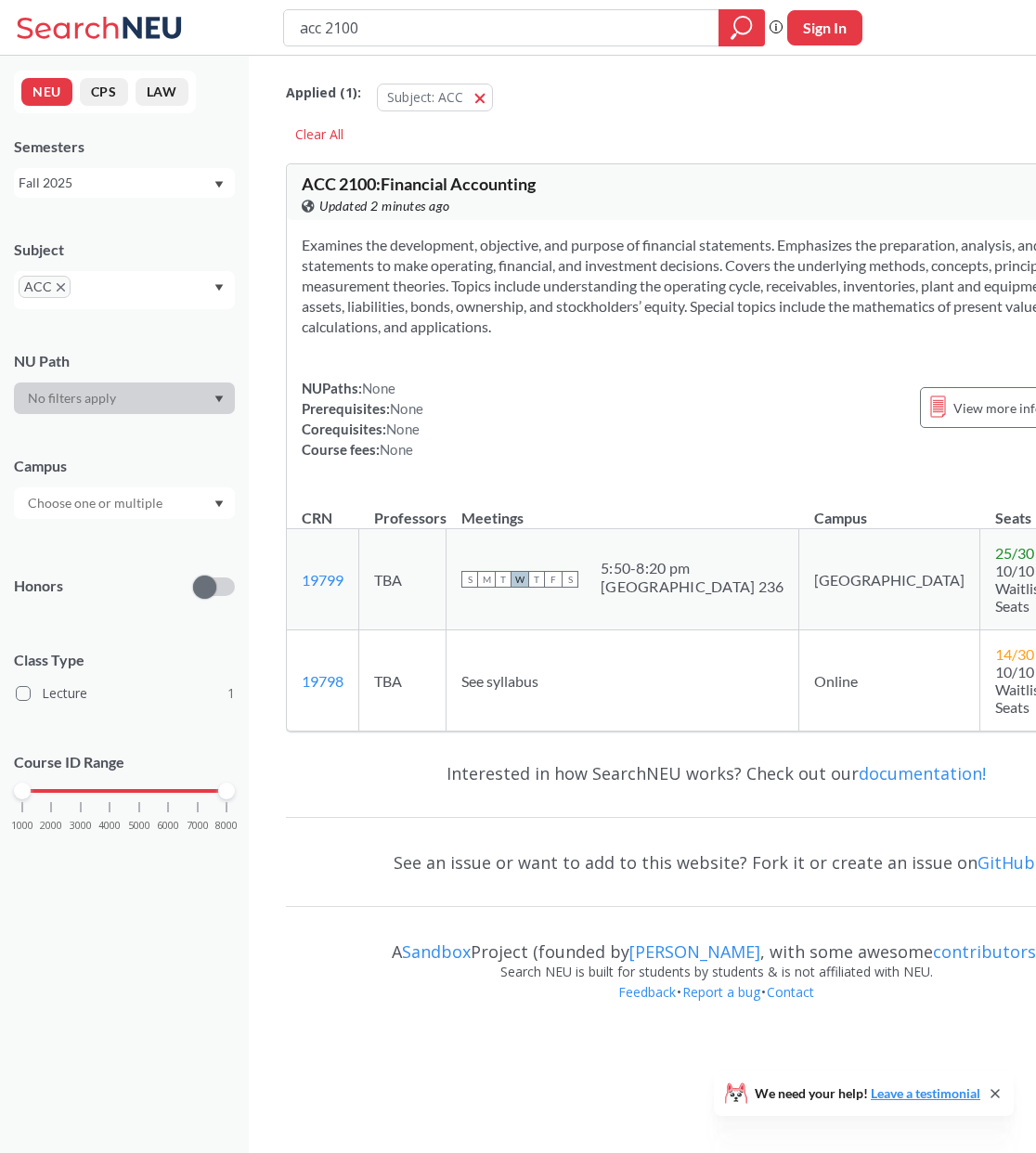 click at bounding box center [214, 587] 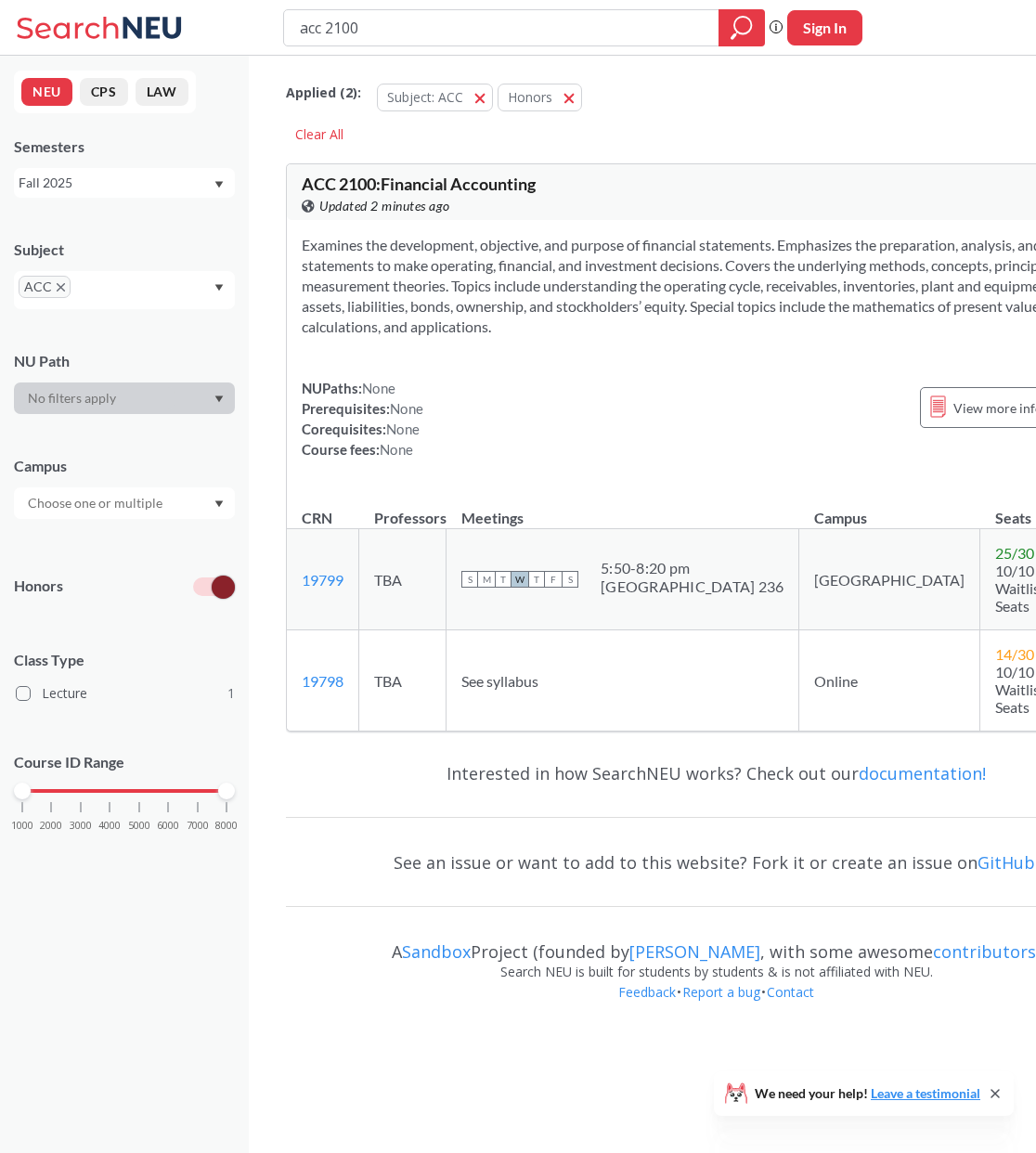 click at bounding box center [97, 503] 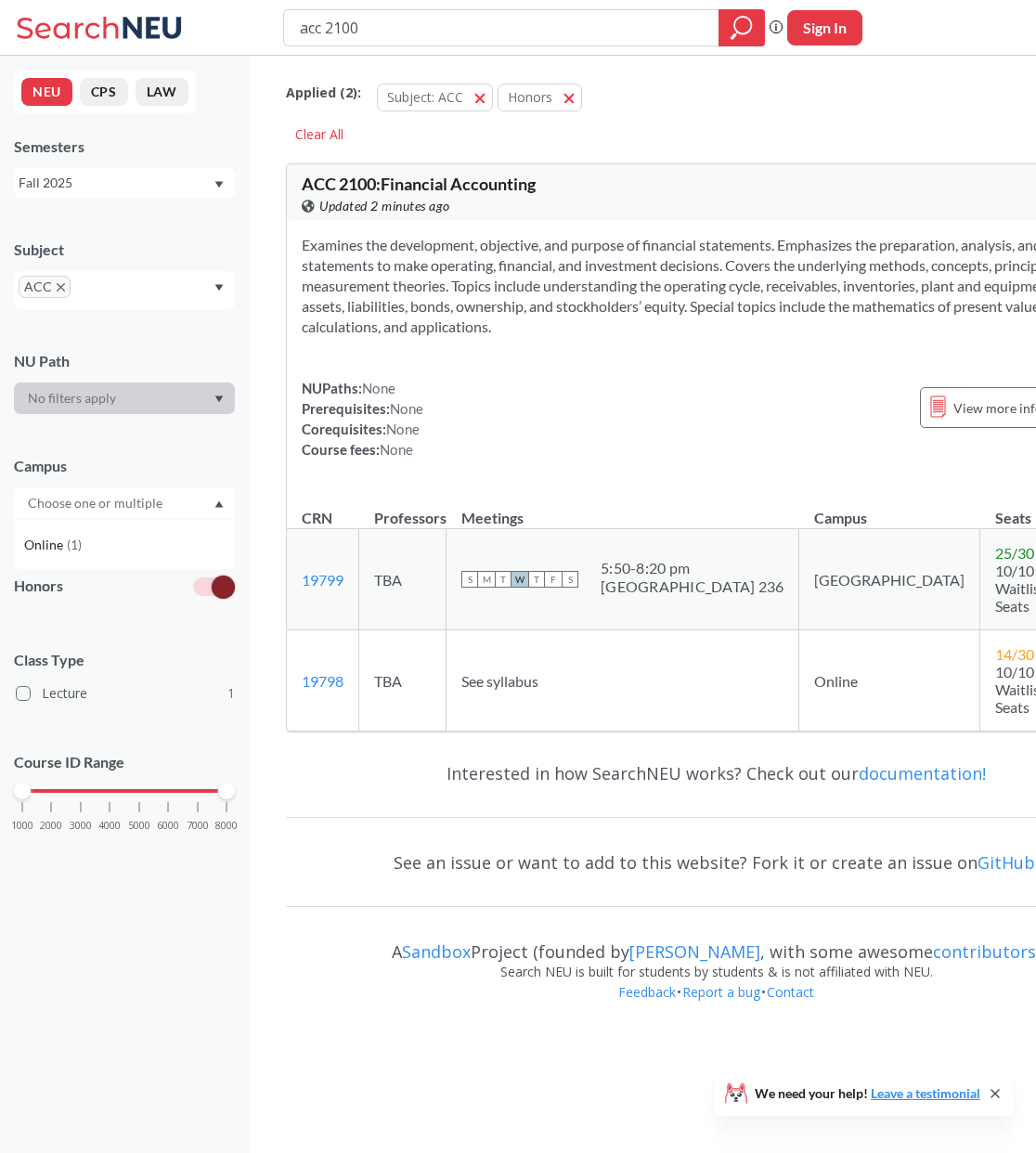 click at bounding box center [97, 503] 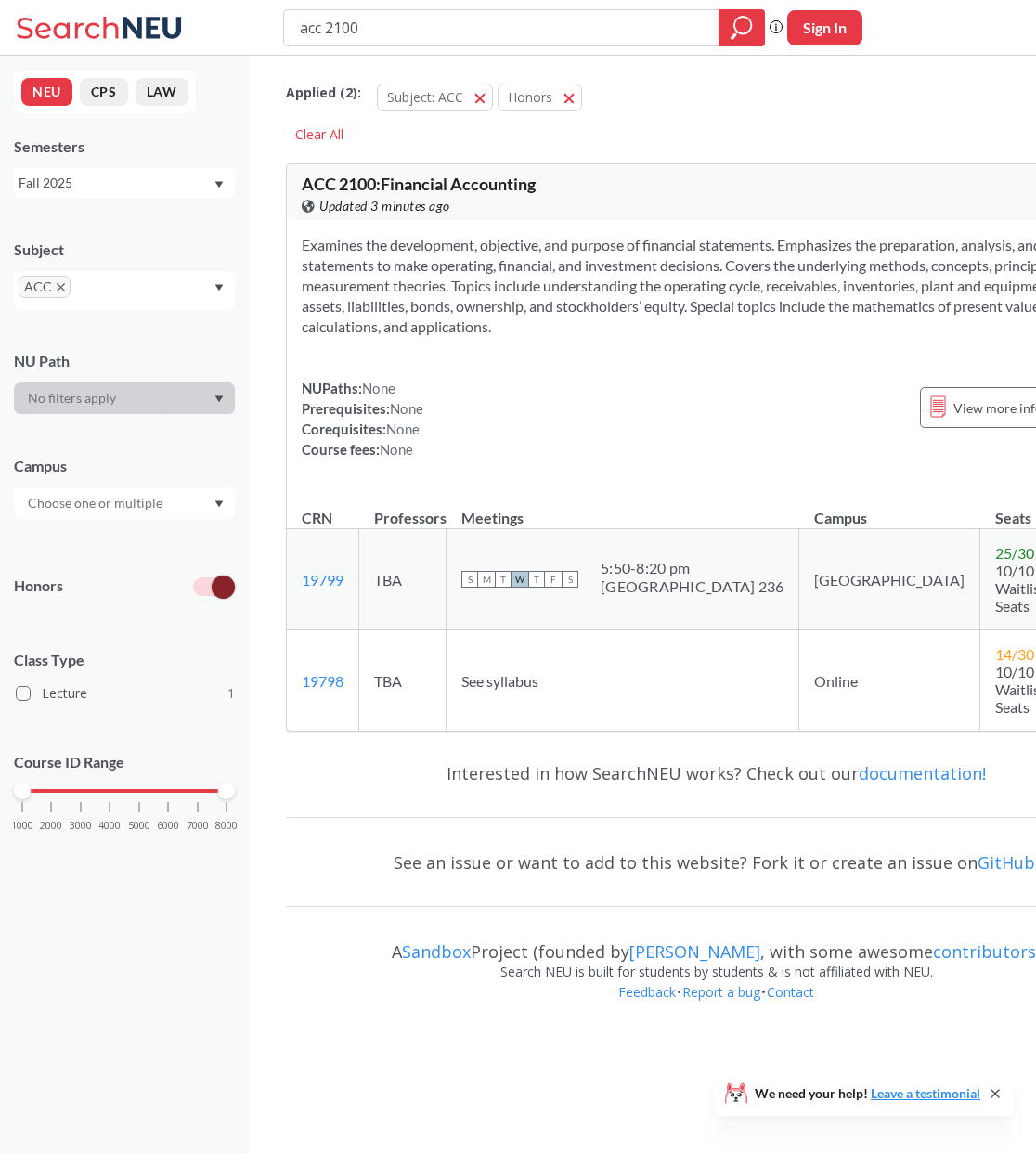 click on "ACC" at bounding box center (124, 290) 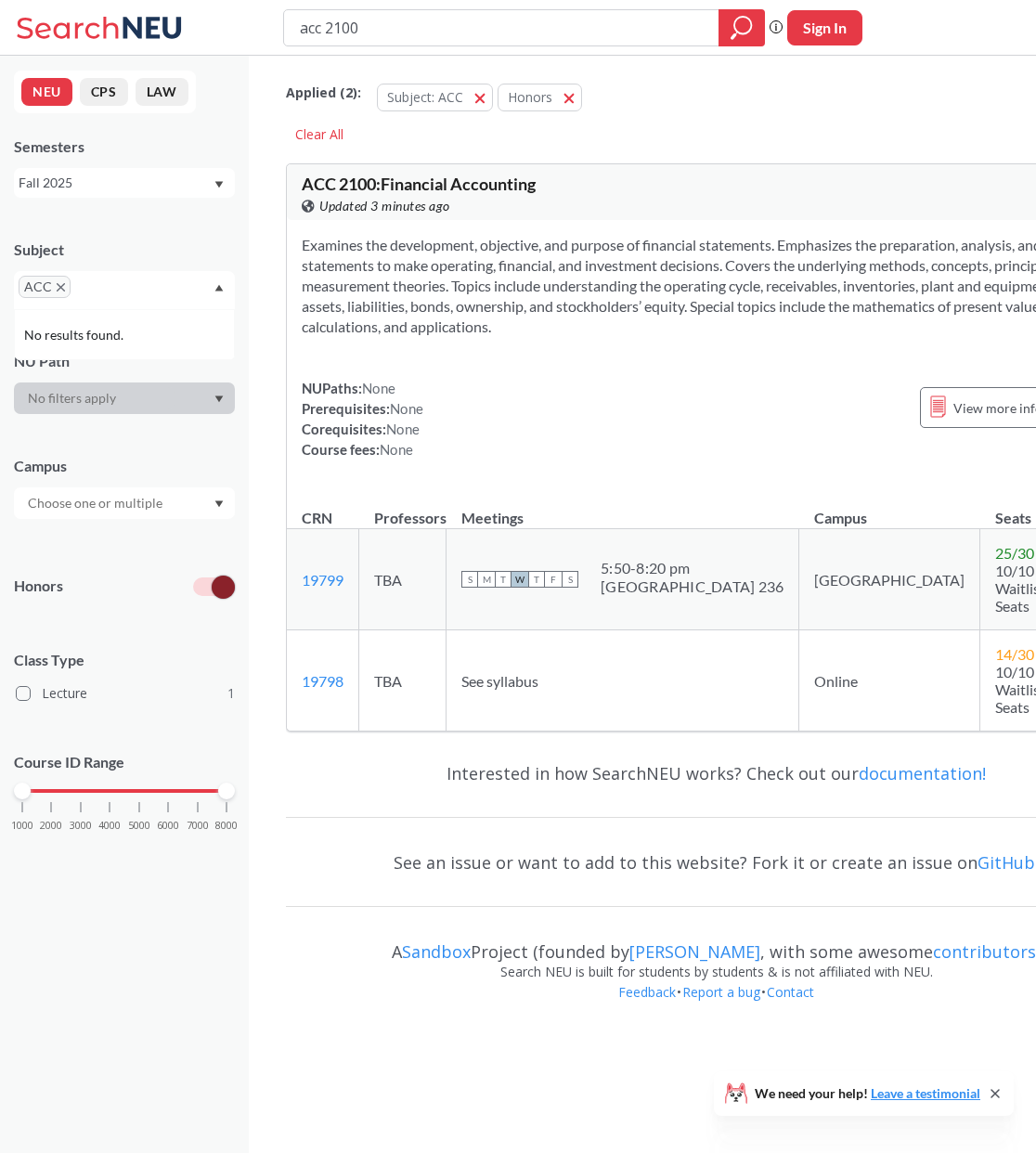 click 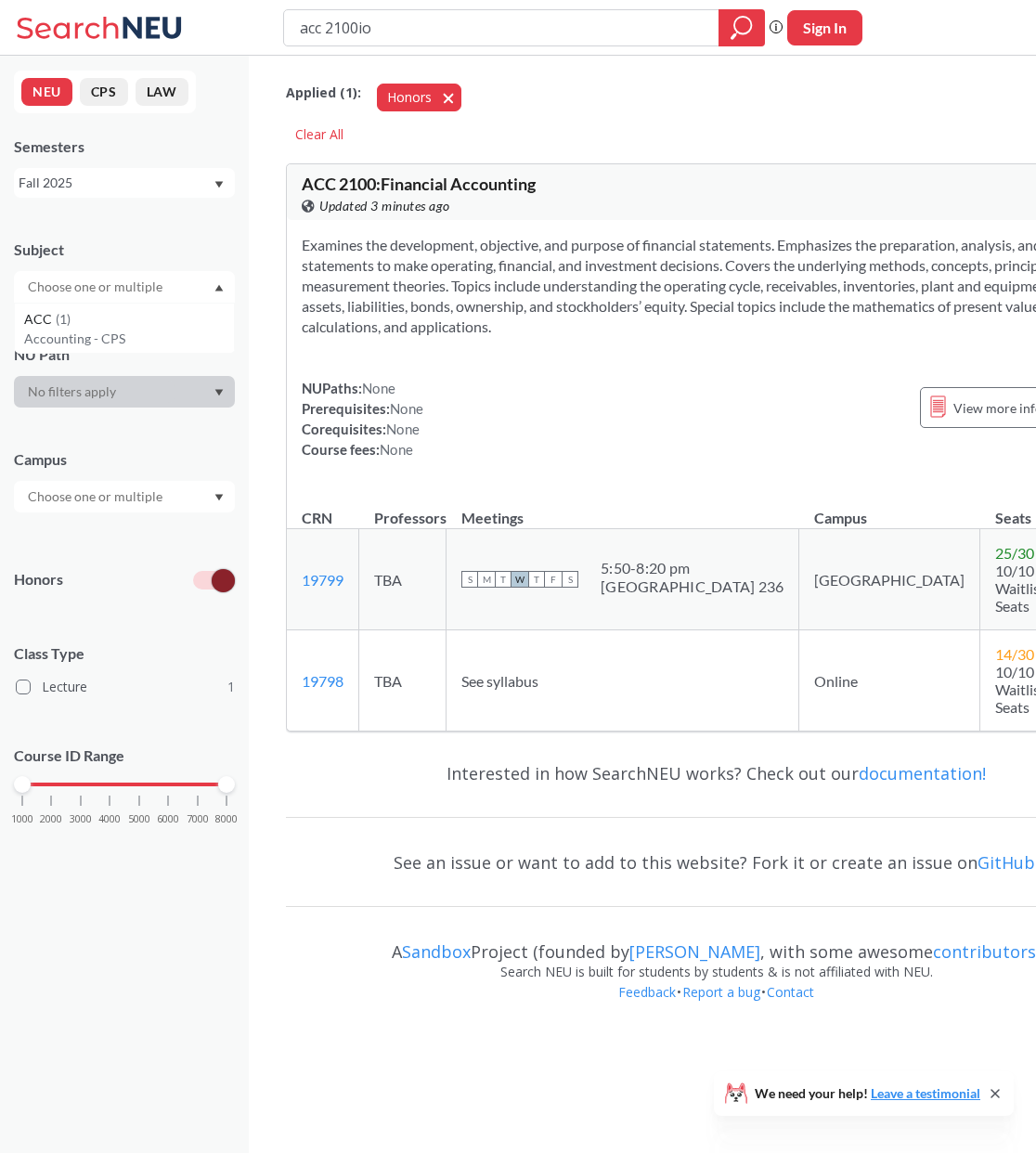type on "acc 2100io" 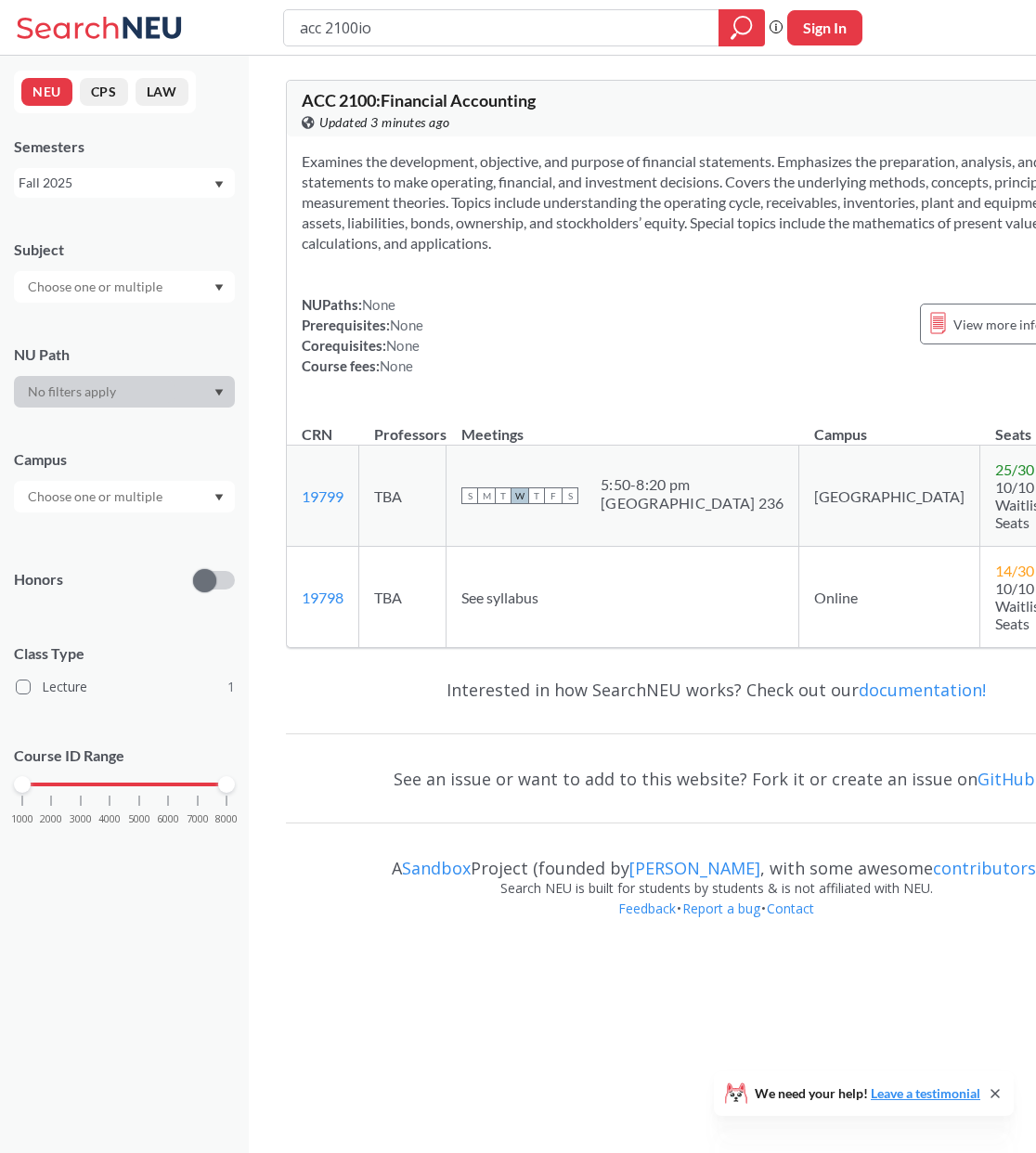 click on "acc 2100io" at bounding box center [524, 28] 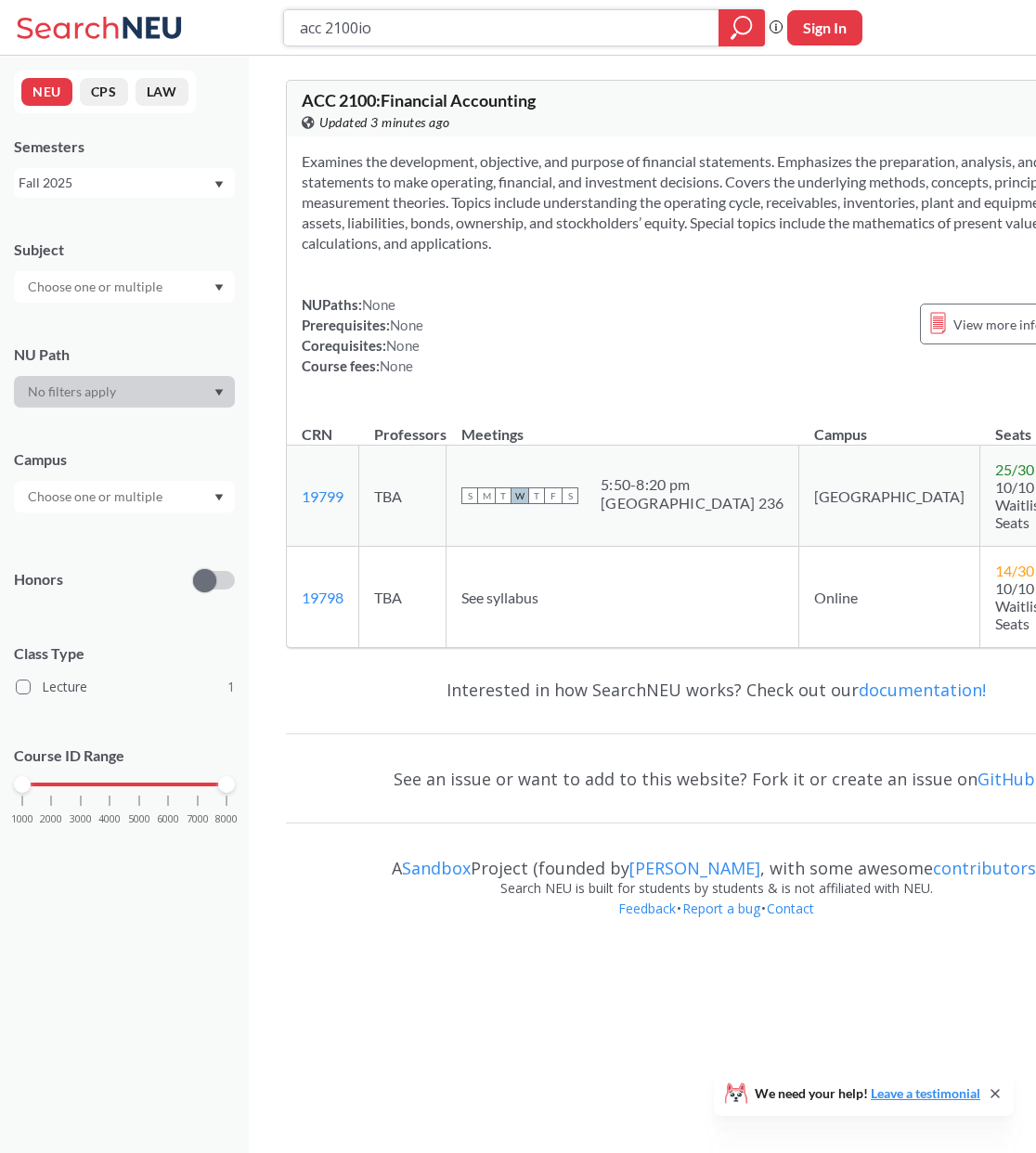 click on "acc 2100io" at bounding box center (501, 28) 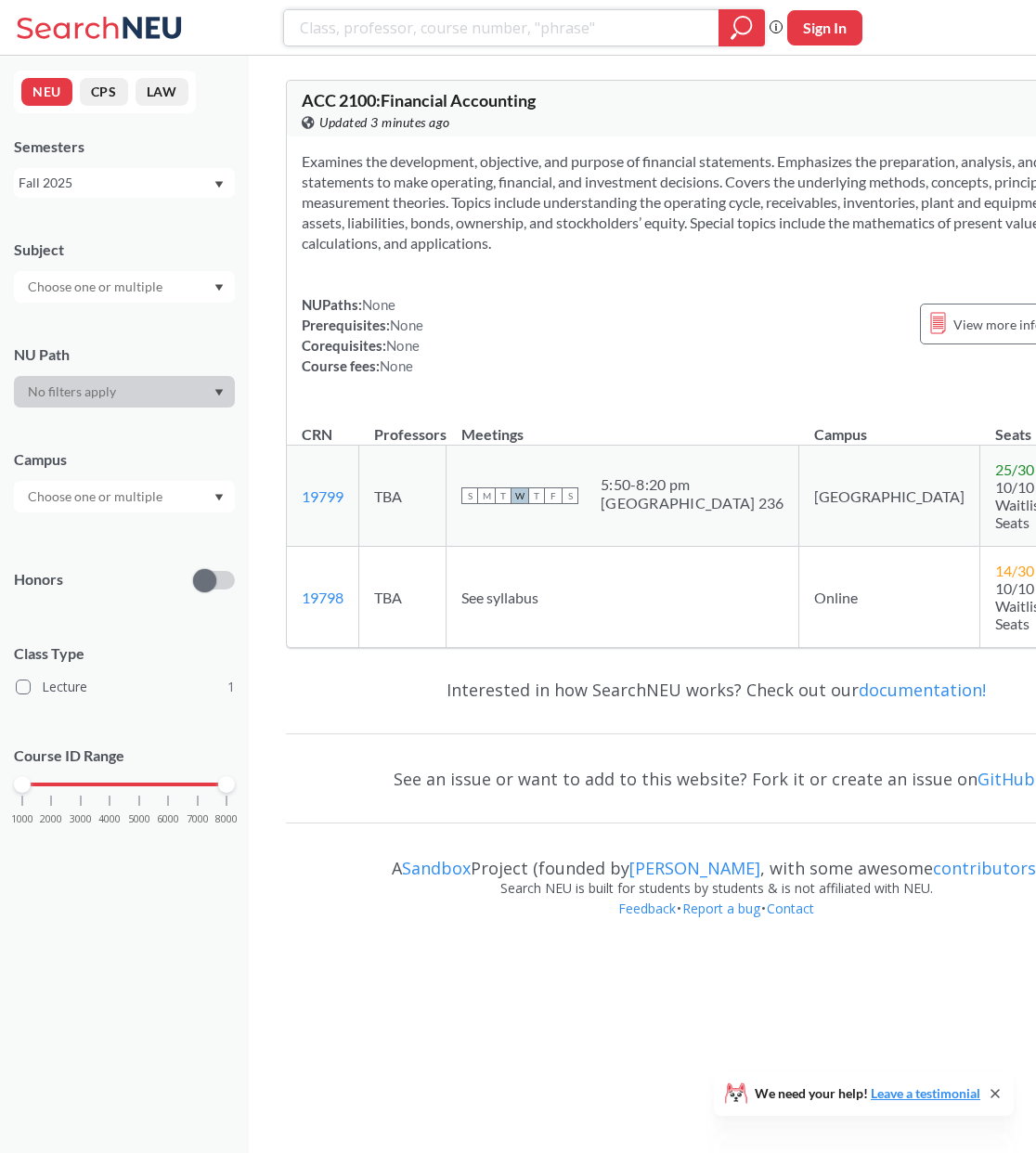 type 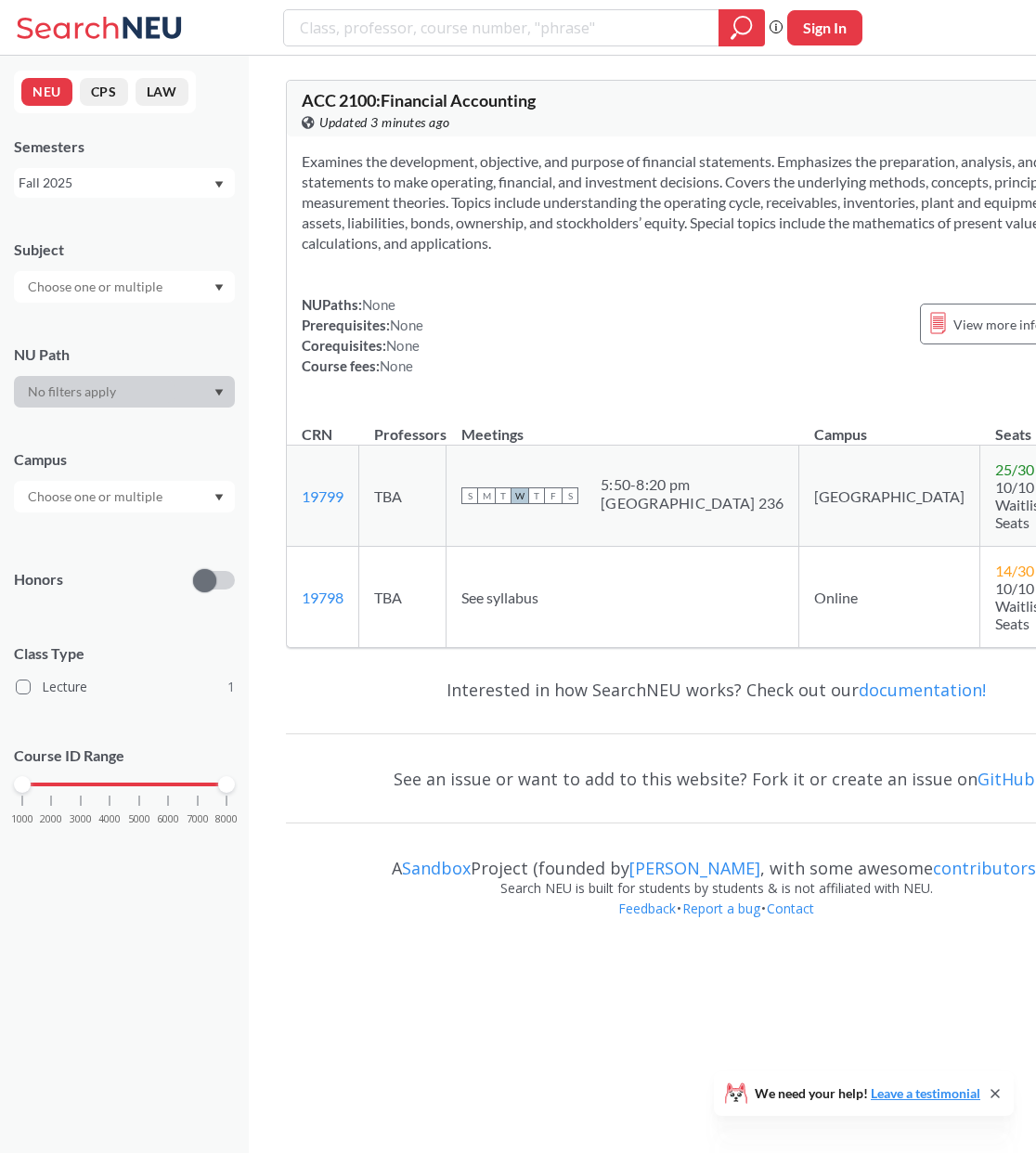 click at bounding box center [97, 287] 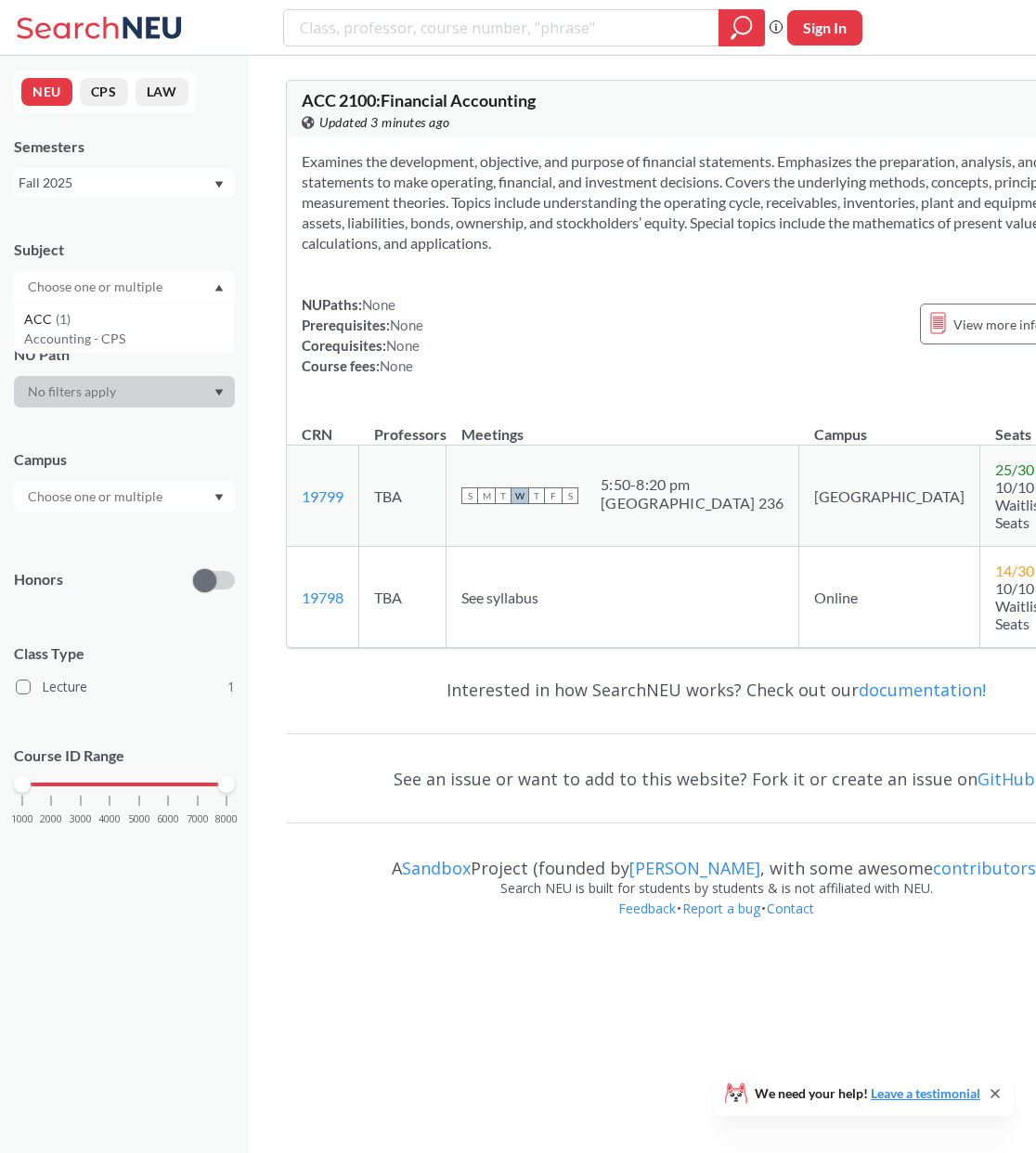 click on "Fall 2025" at bounding box center [115, 183] 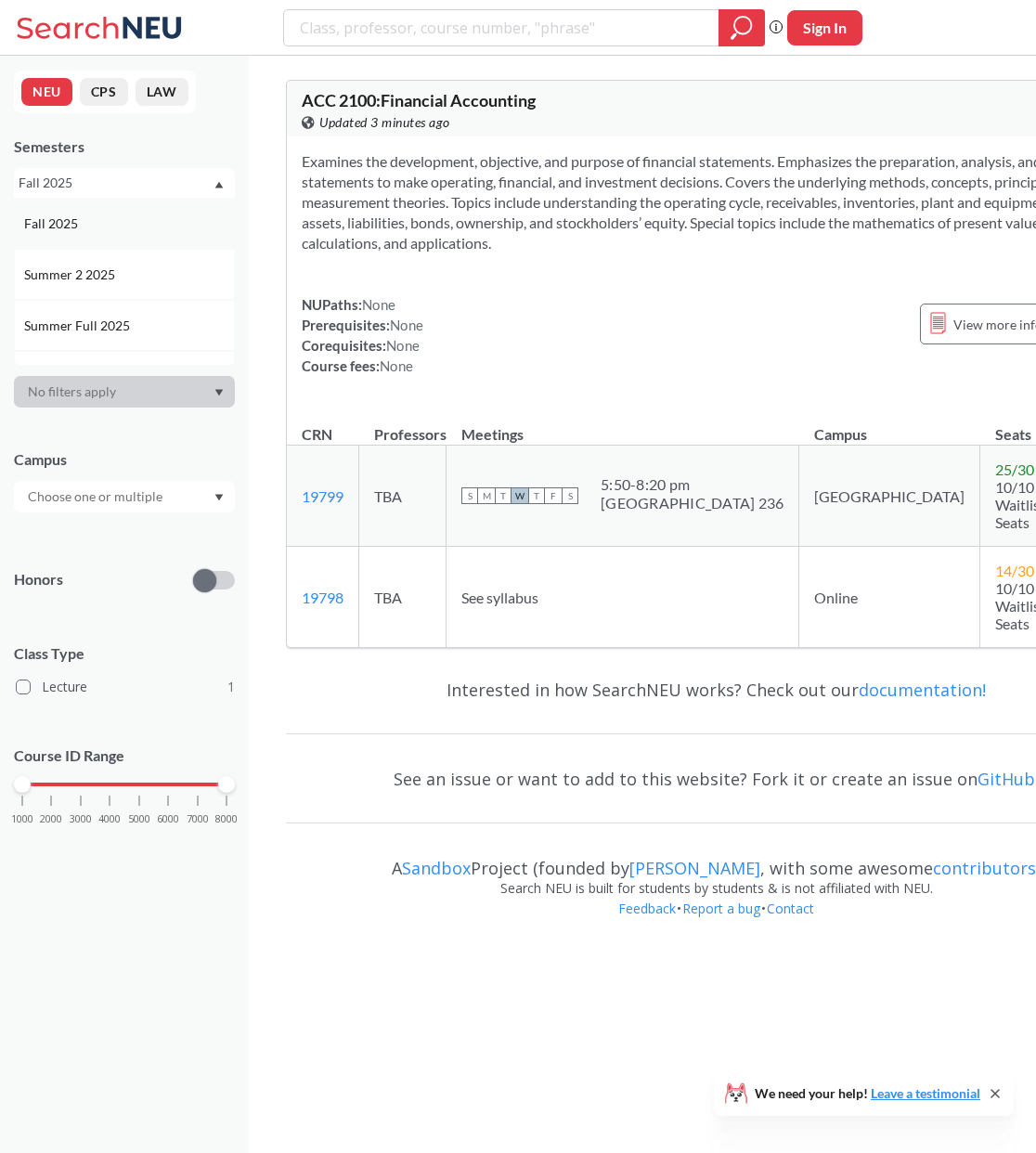 click on "Fall 2025" at bounding box center (129, 224) 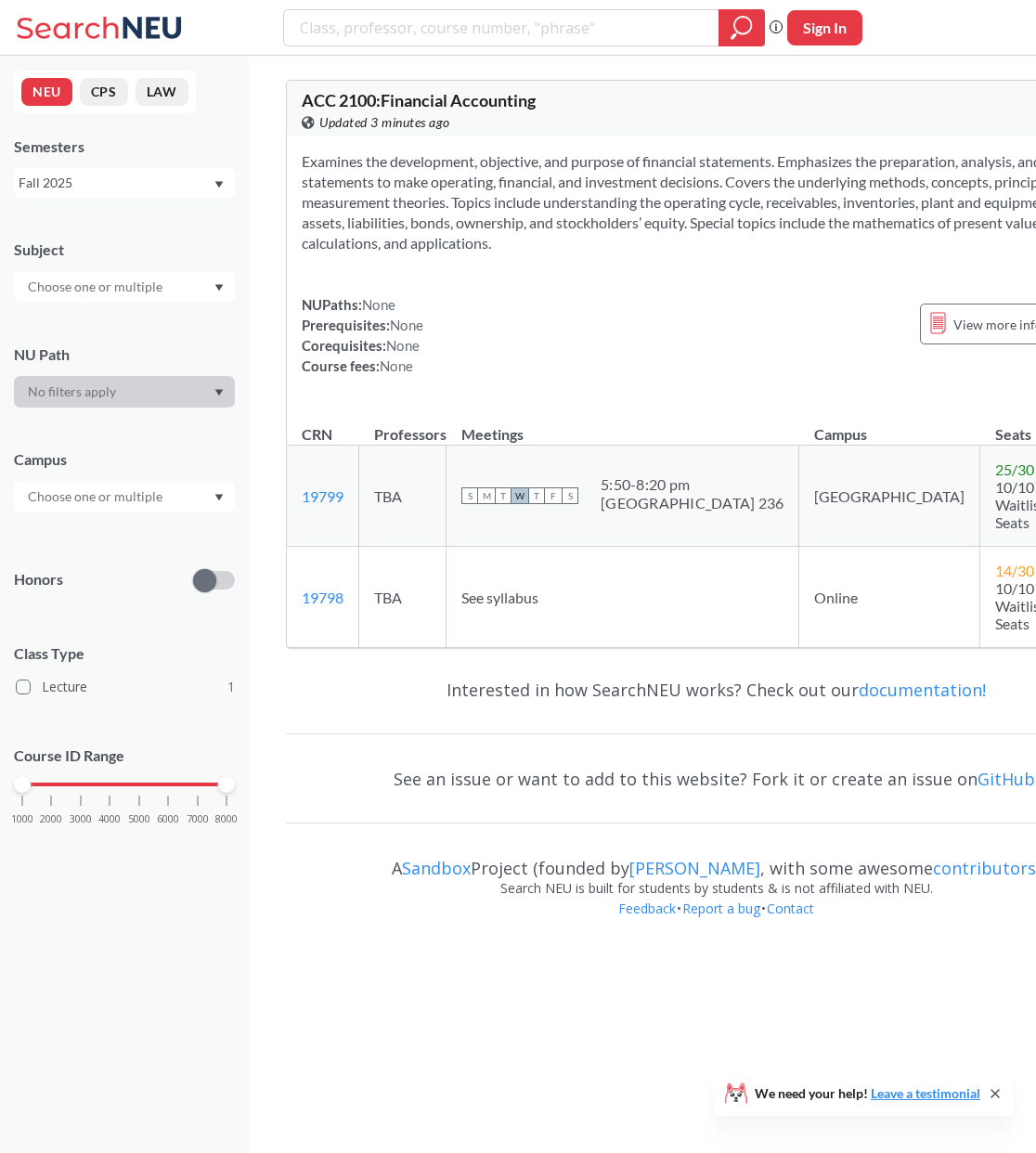 click at bounding box center (97, 287) 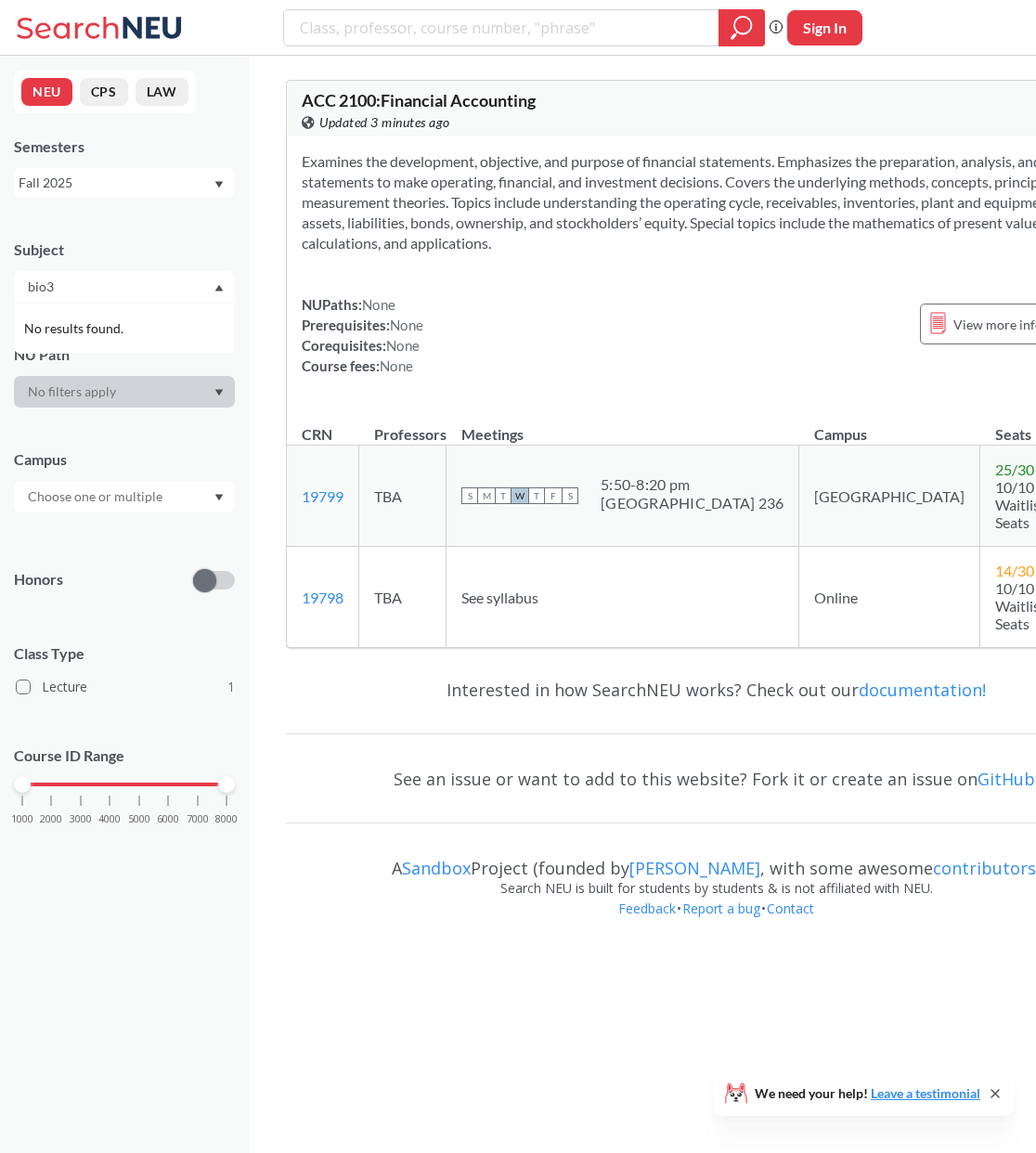 type on "bio" 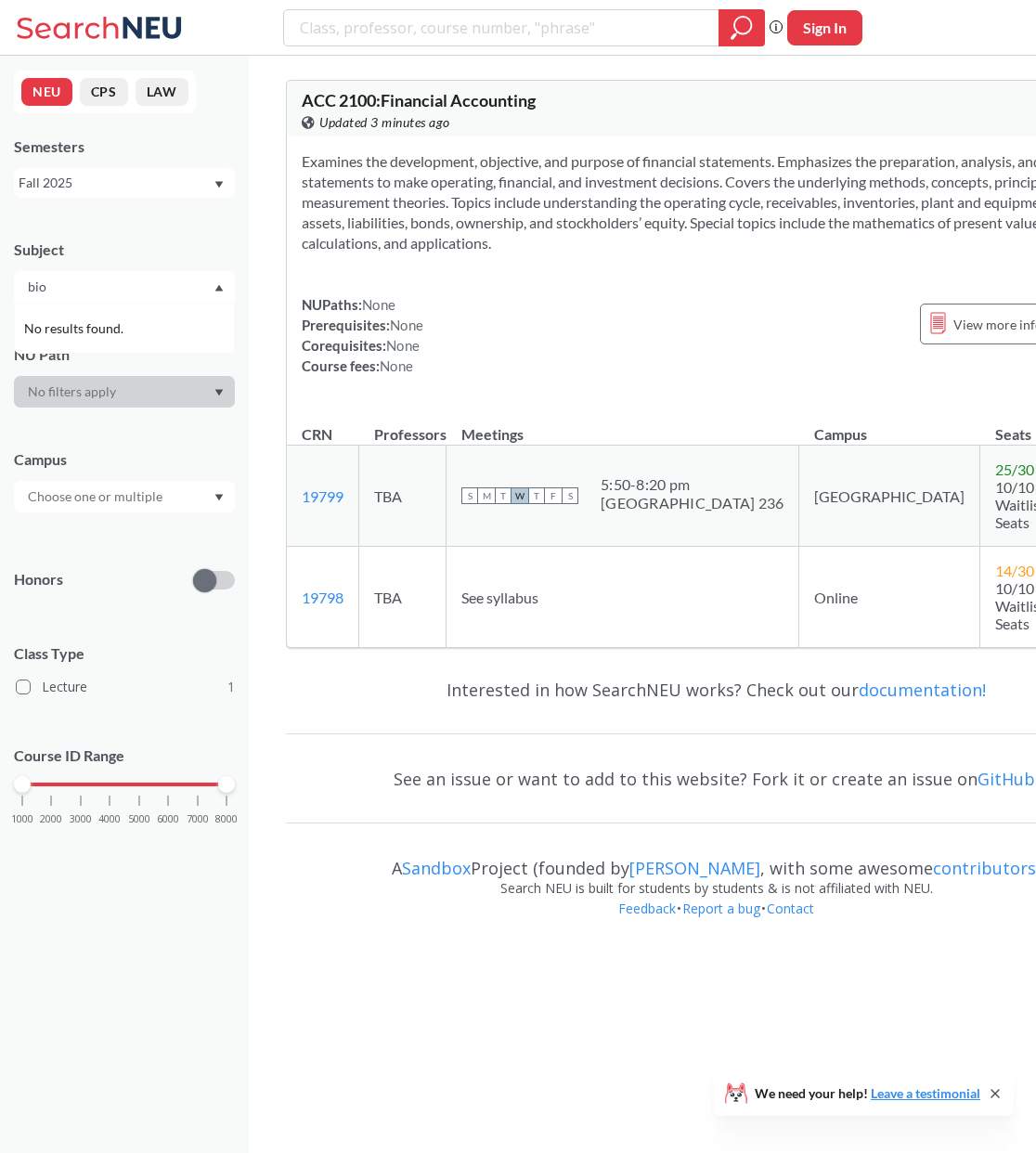 click on "NEU" at bounding box center (46, 92) 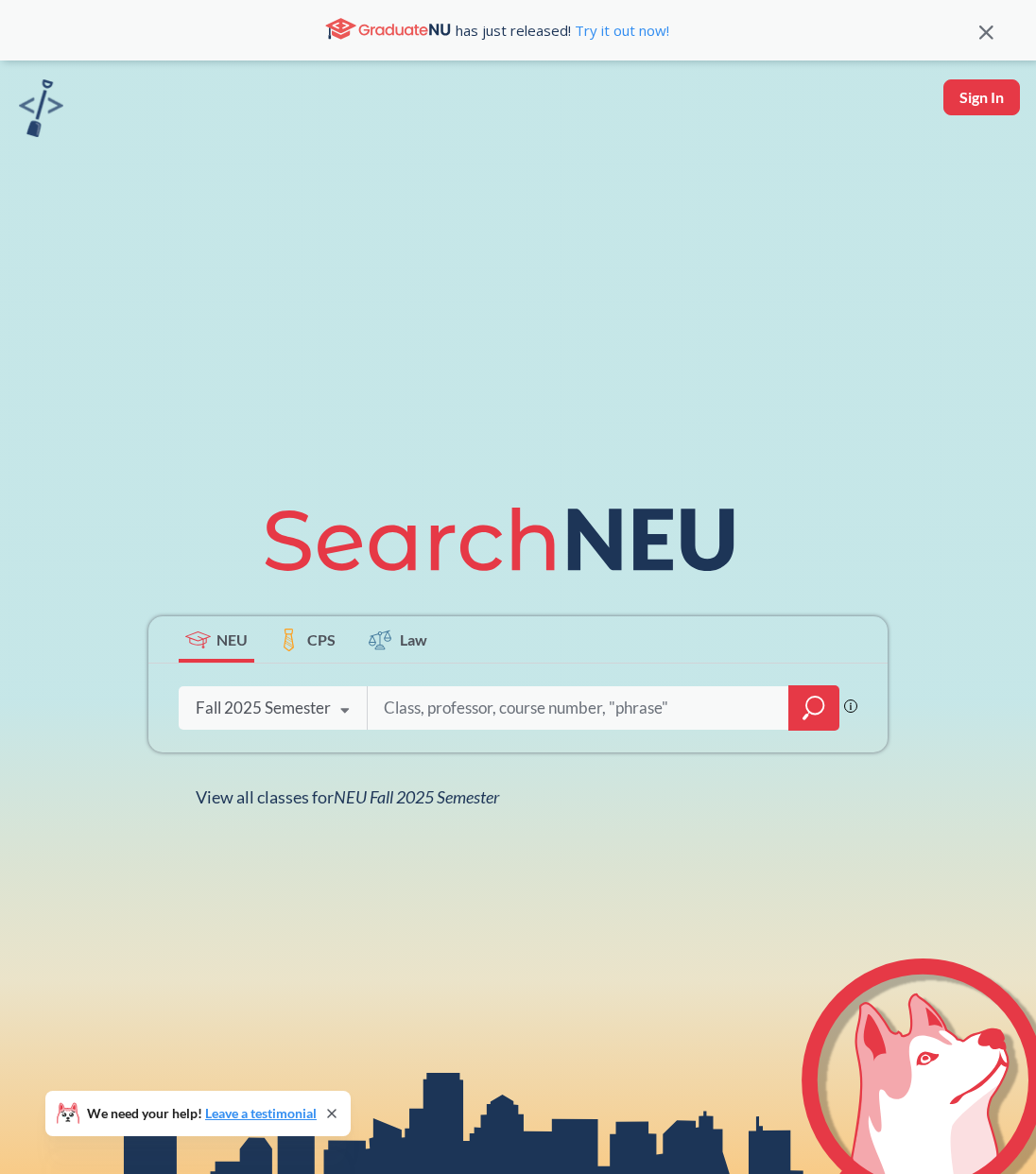 click at bounding box center (578, 708) 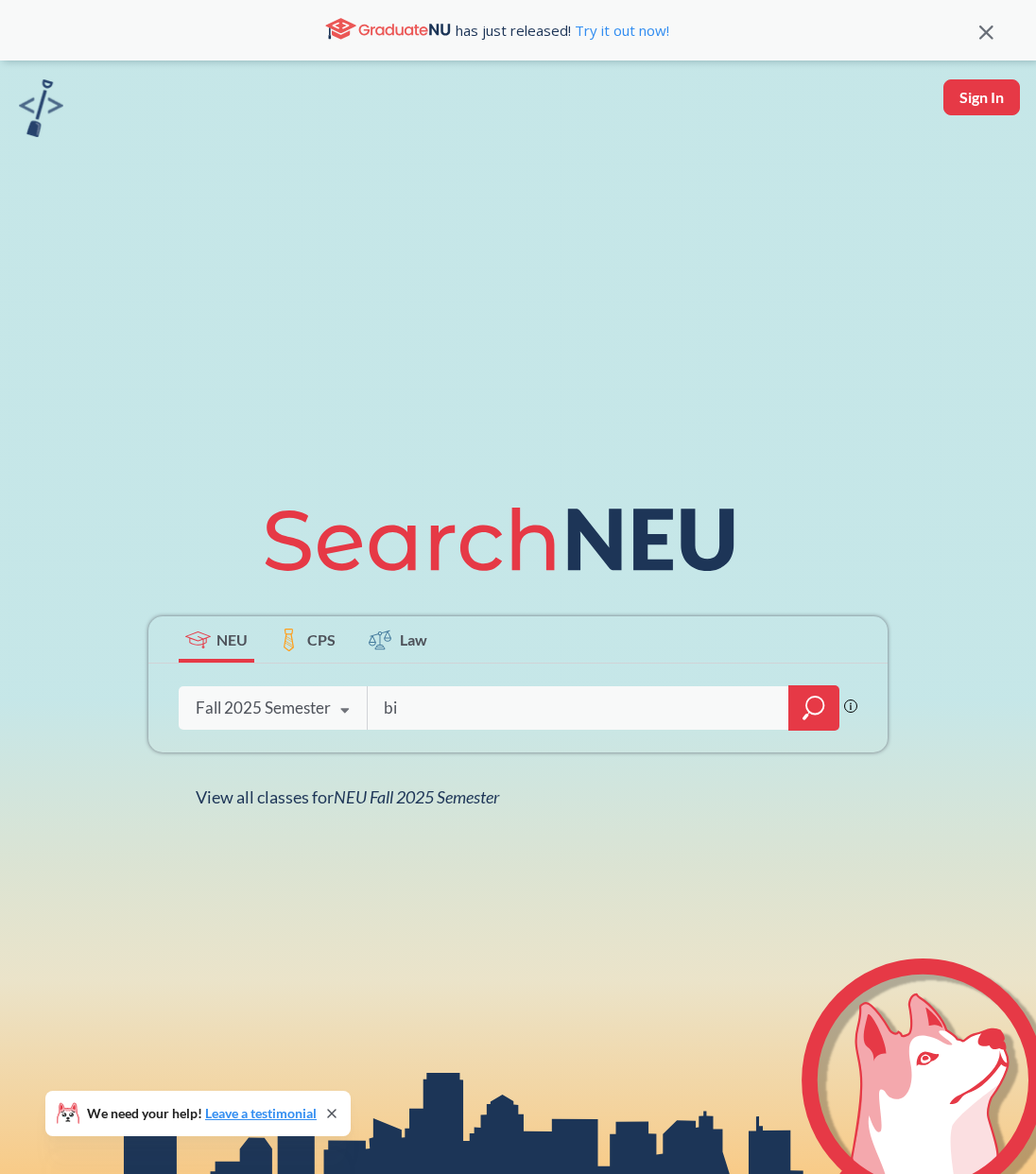 type on "bio" 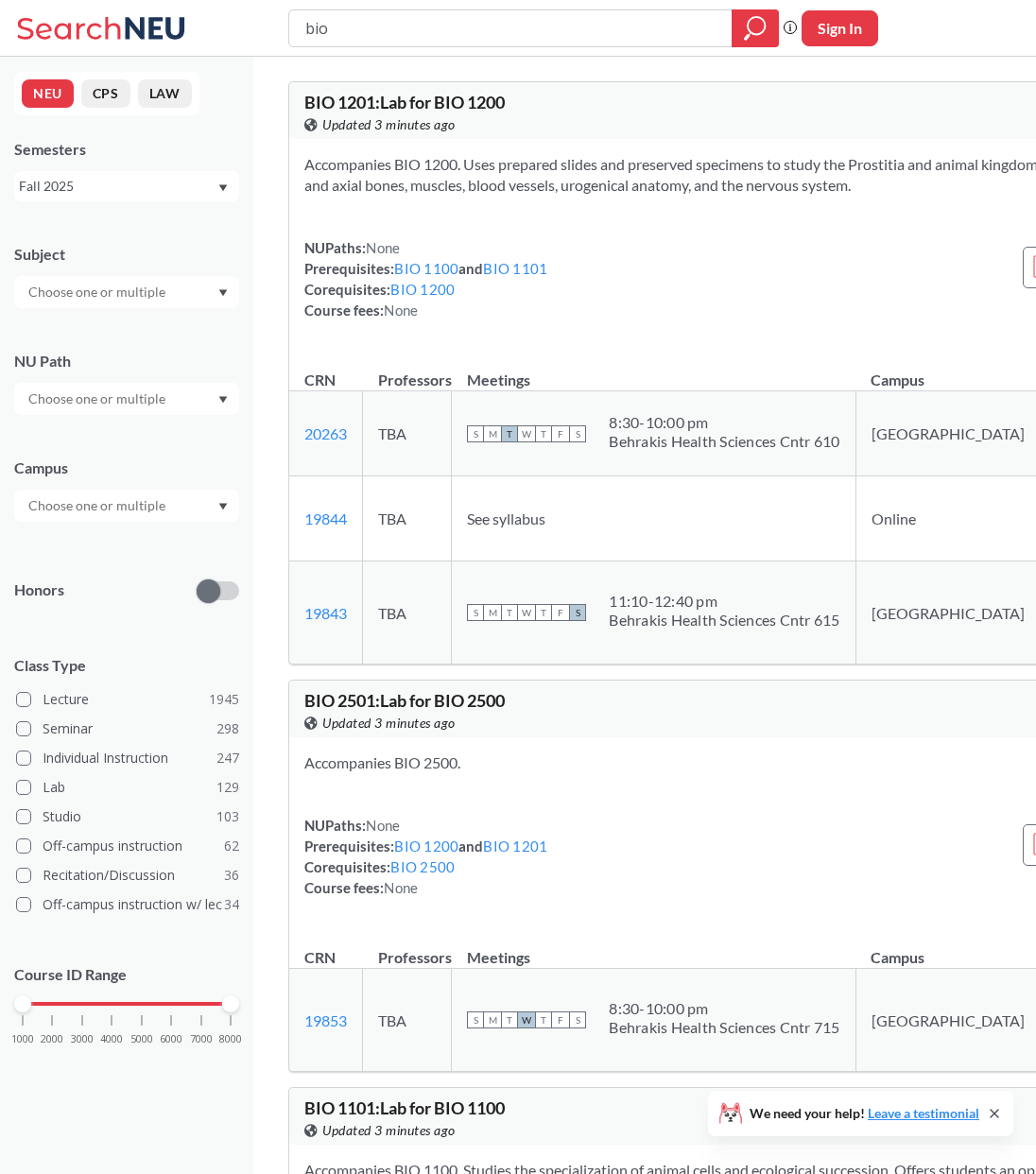 click at bounding box center (98, 292) 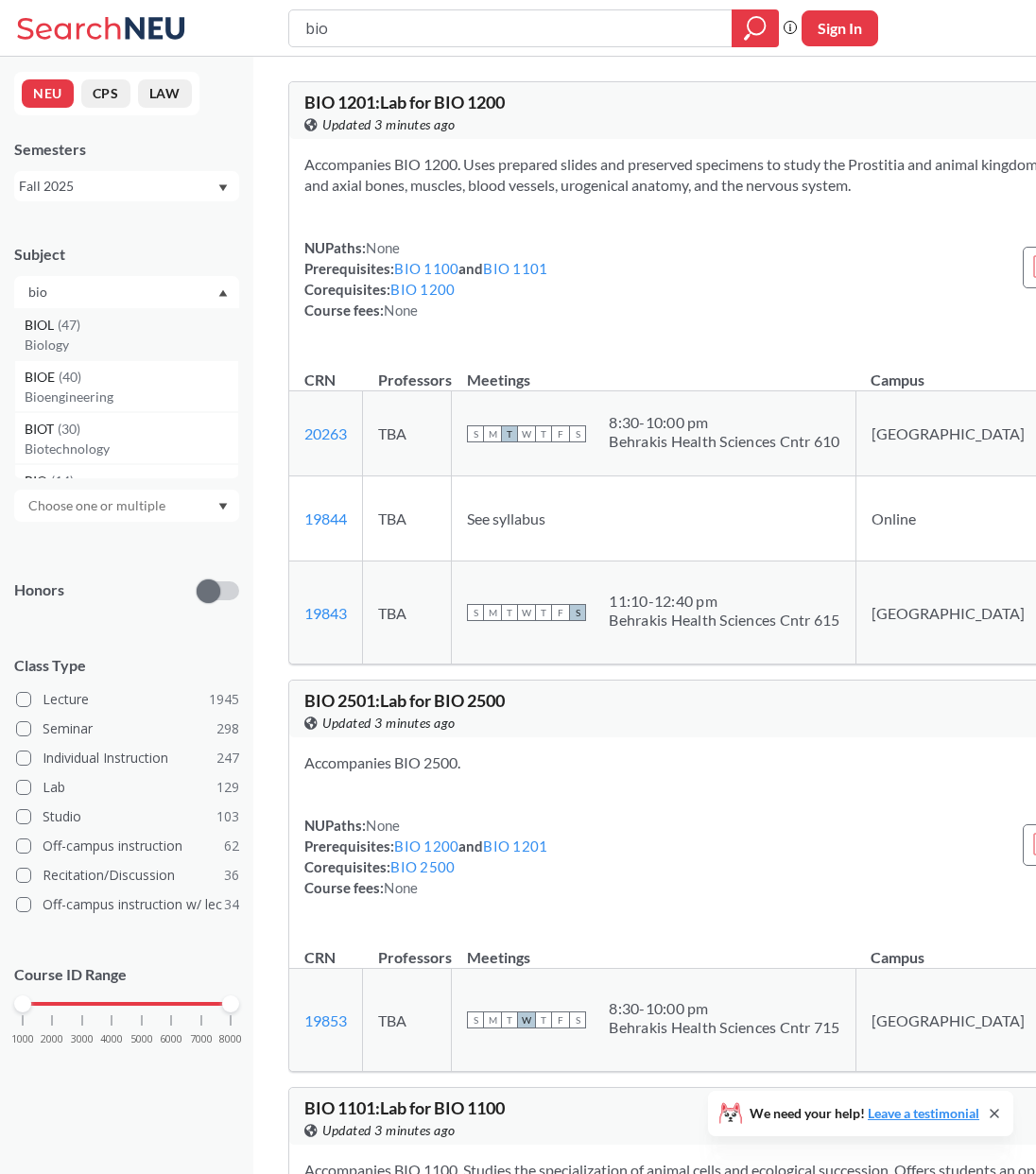 type on "bio" 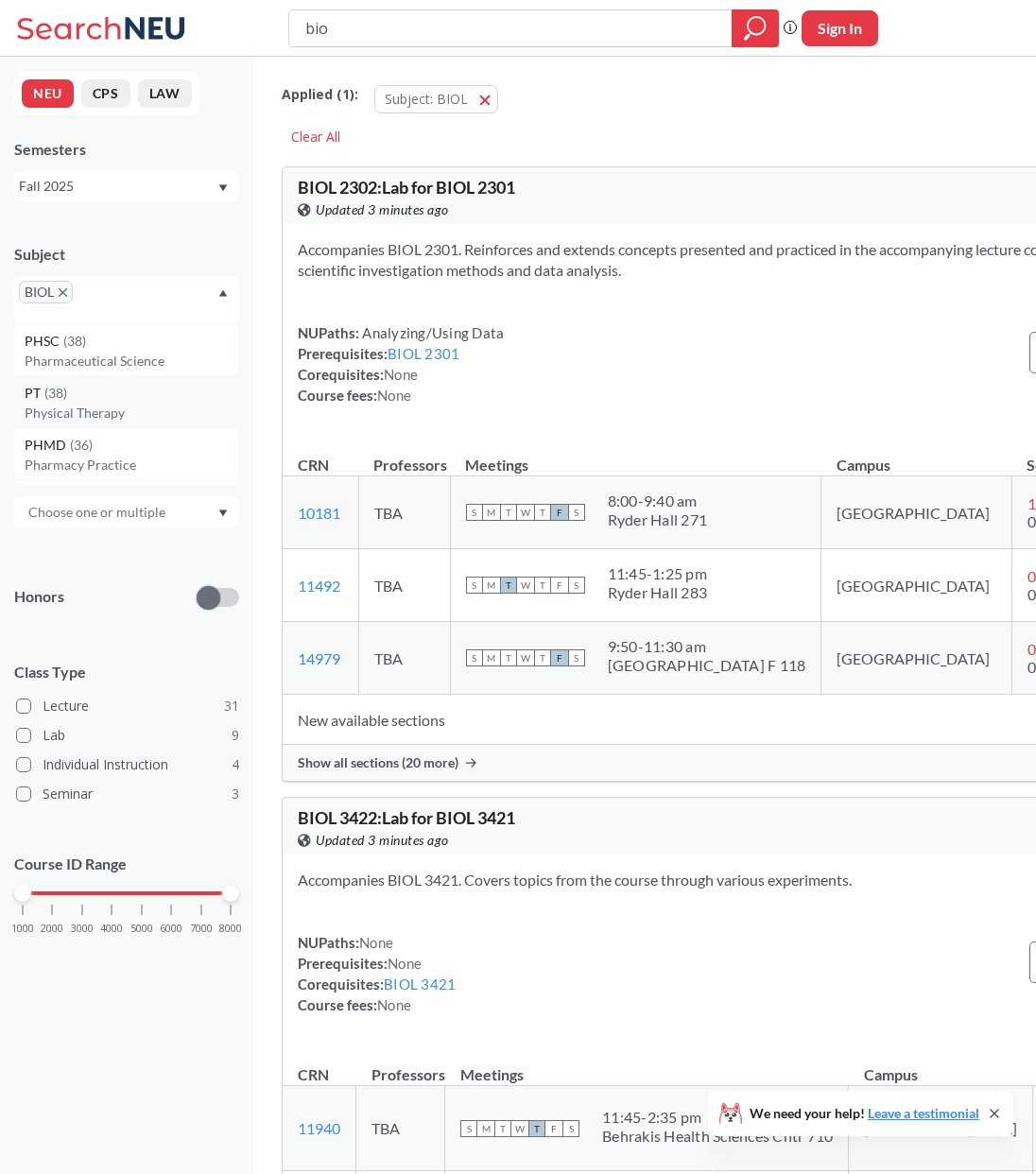 scroll, scrollTop: 882, scrollLeft: 0, axis: vertical 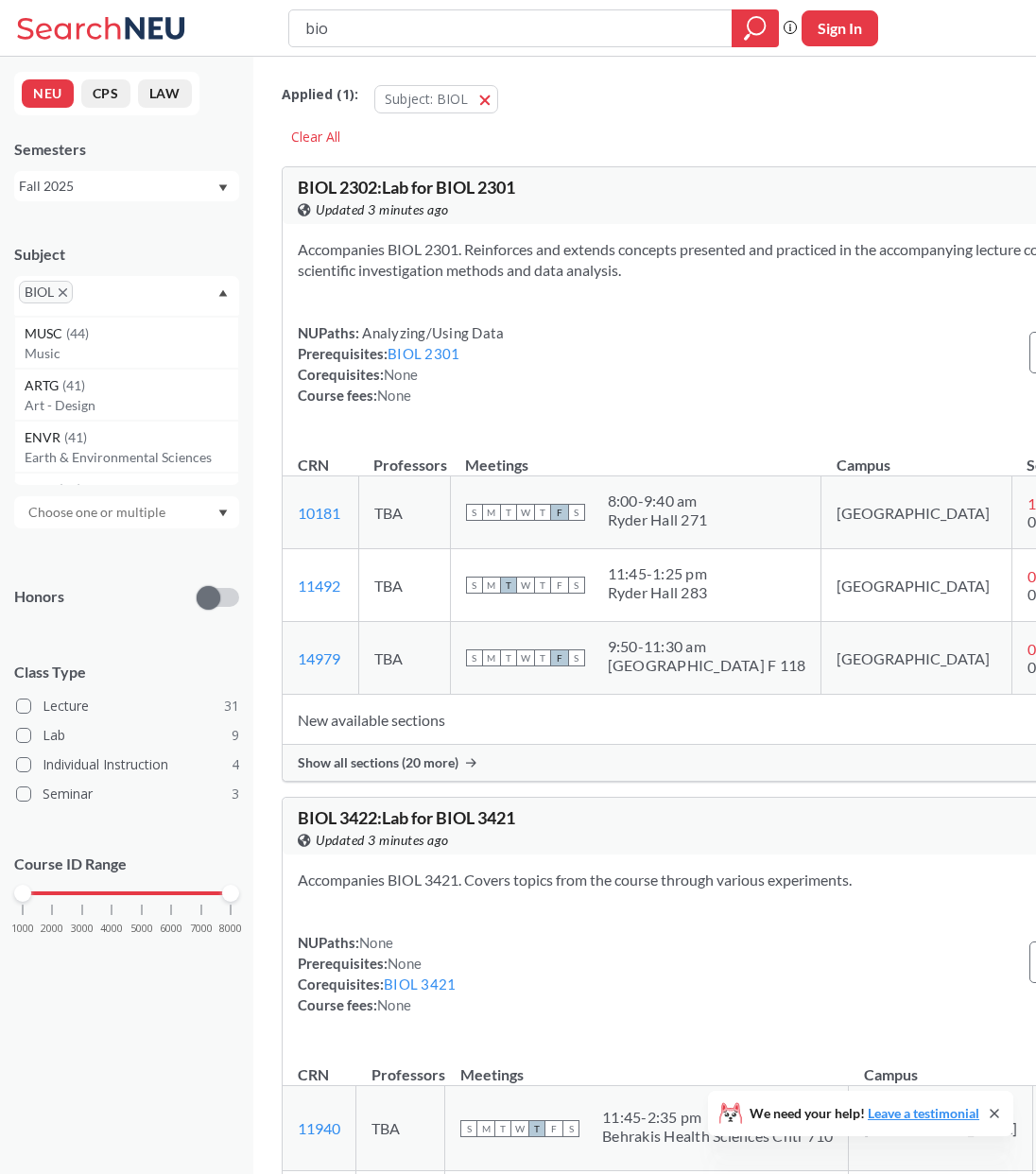 click on "BIOL" at bounding box center [127, 295] 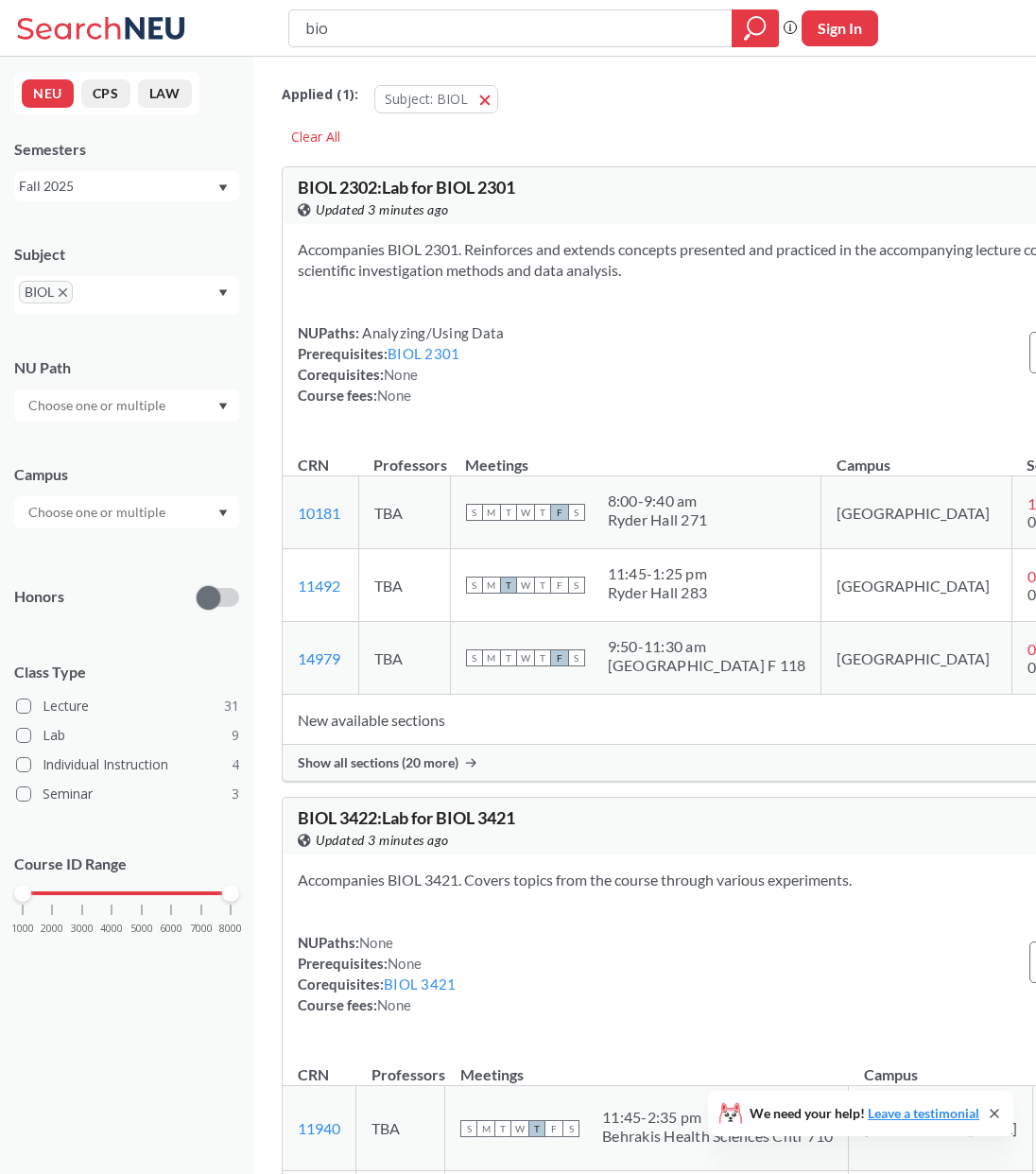 click at bounding box center (105, 299) 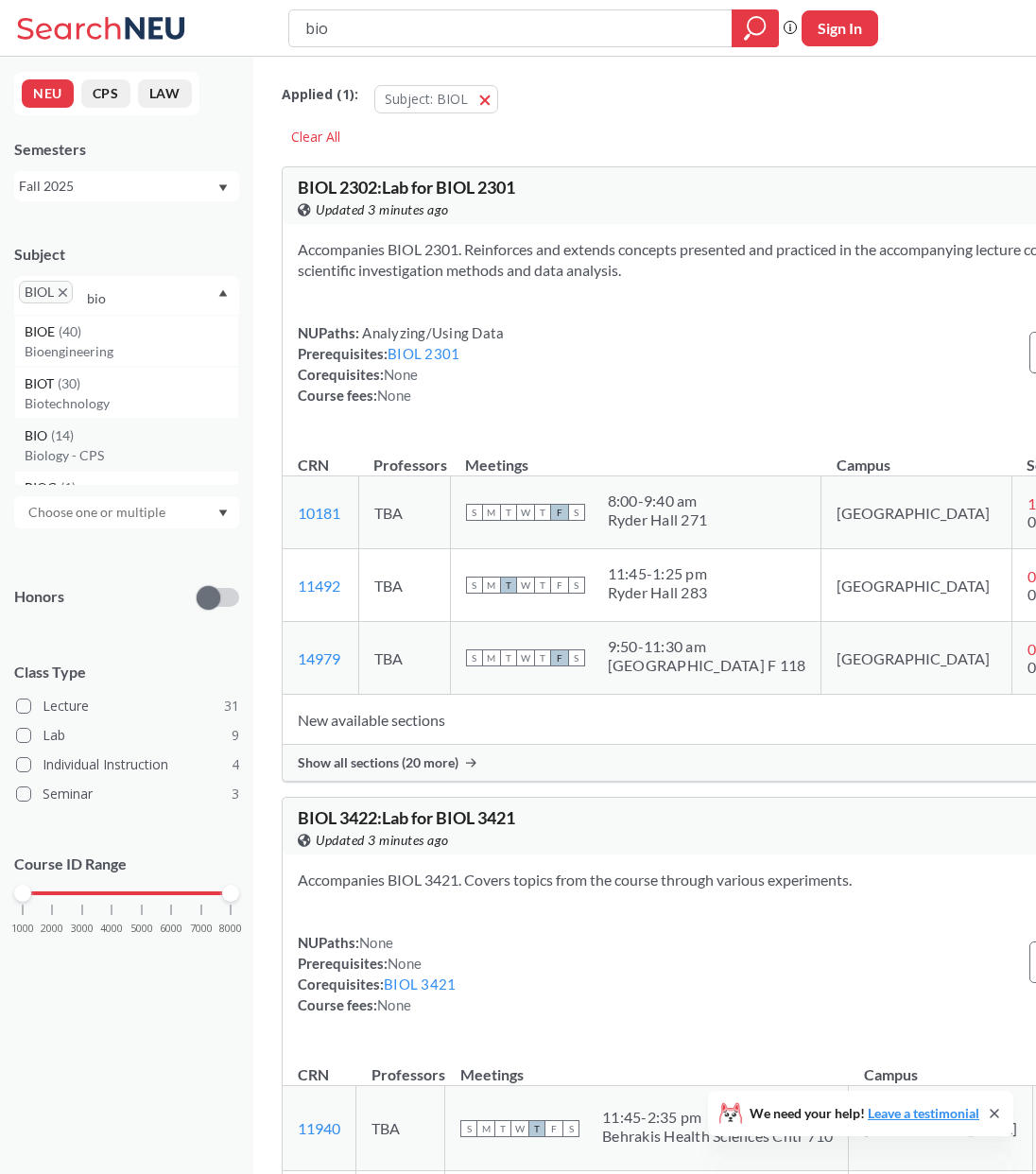 scroll, scrollTop: 38, scrollLeft: 0, axis: vertical 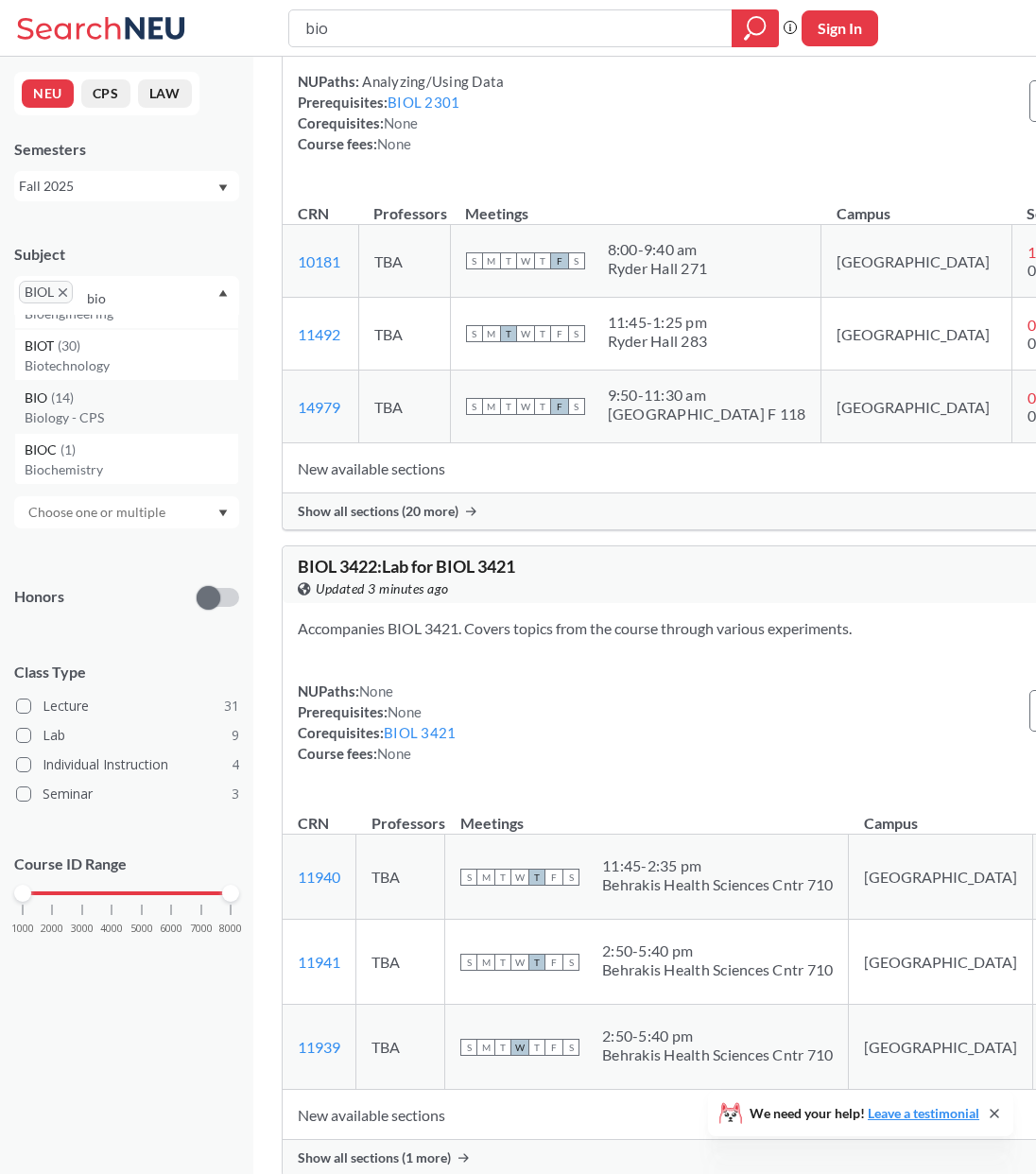 type on "bio" 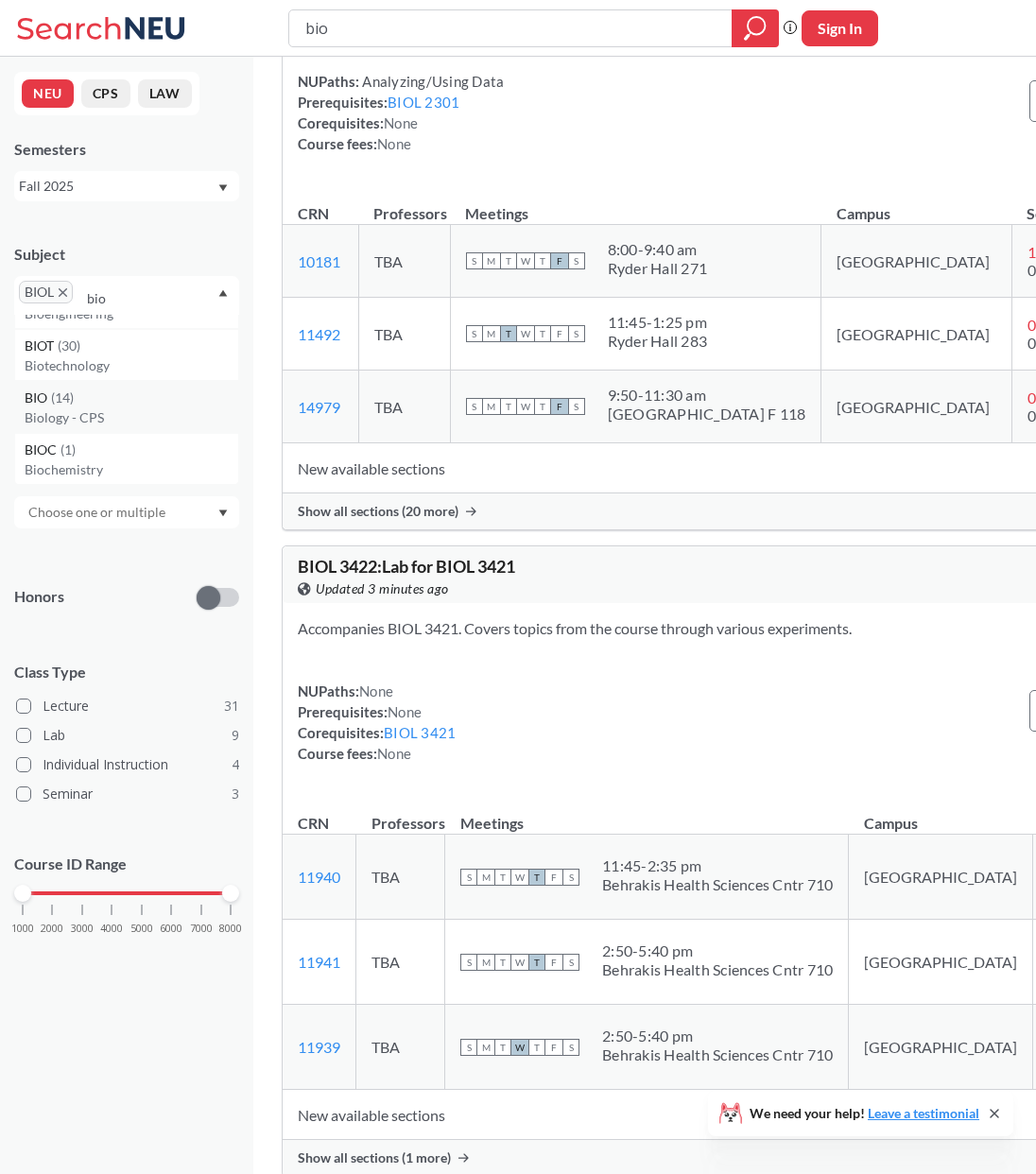 click on "BIO ( 14 )" at bounding box center (131, 398) 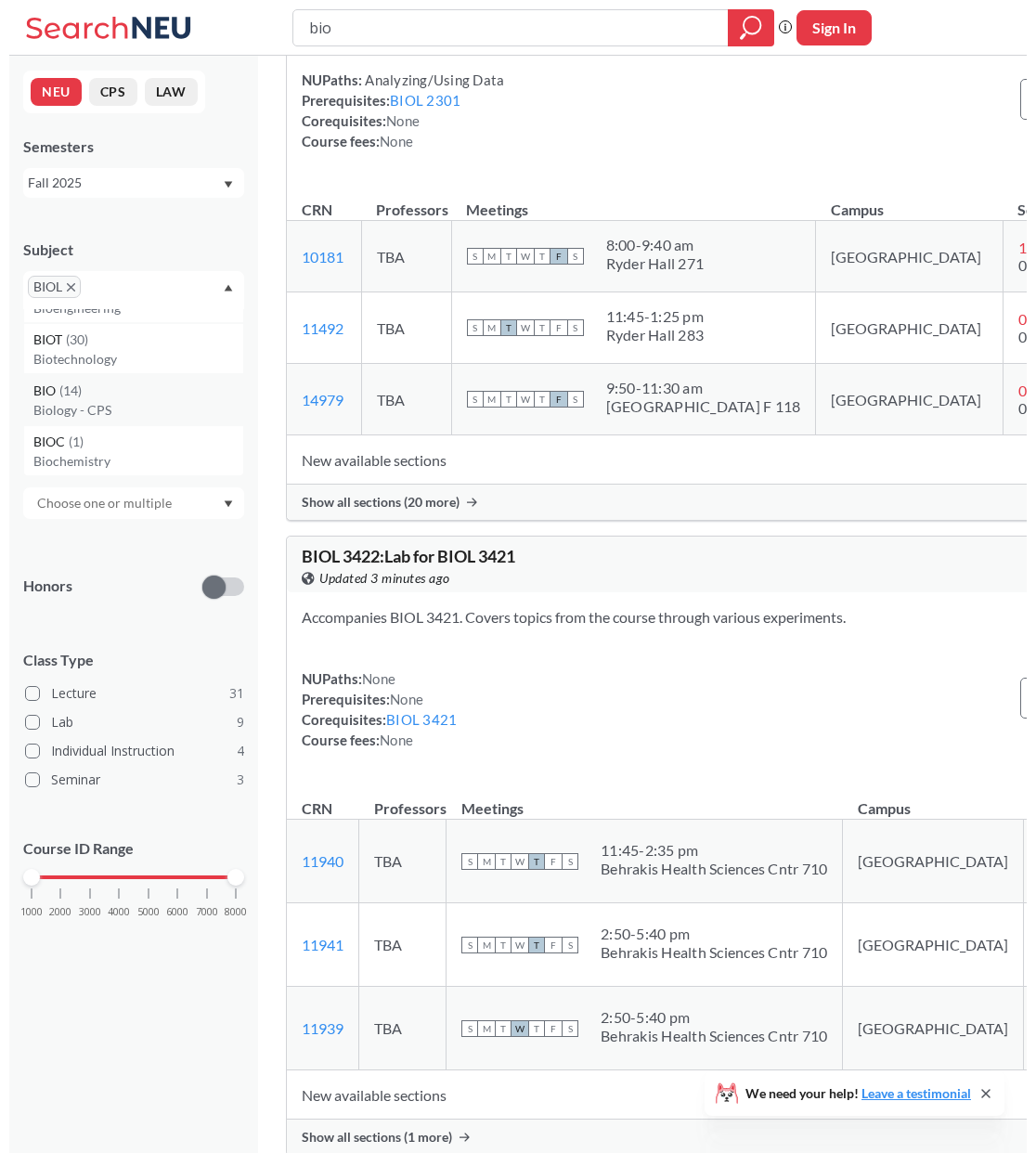 scroll, scrollTop: 0, scrollLeft: 0, axis: both 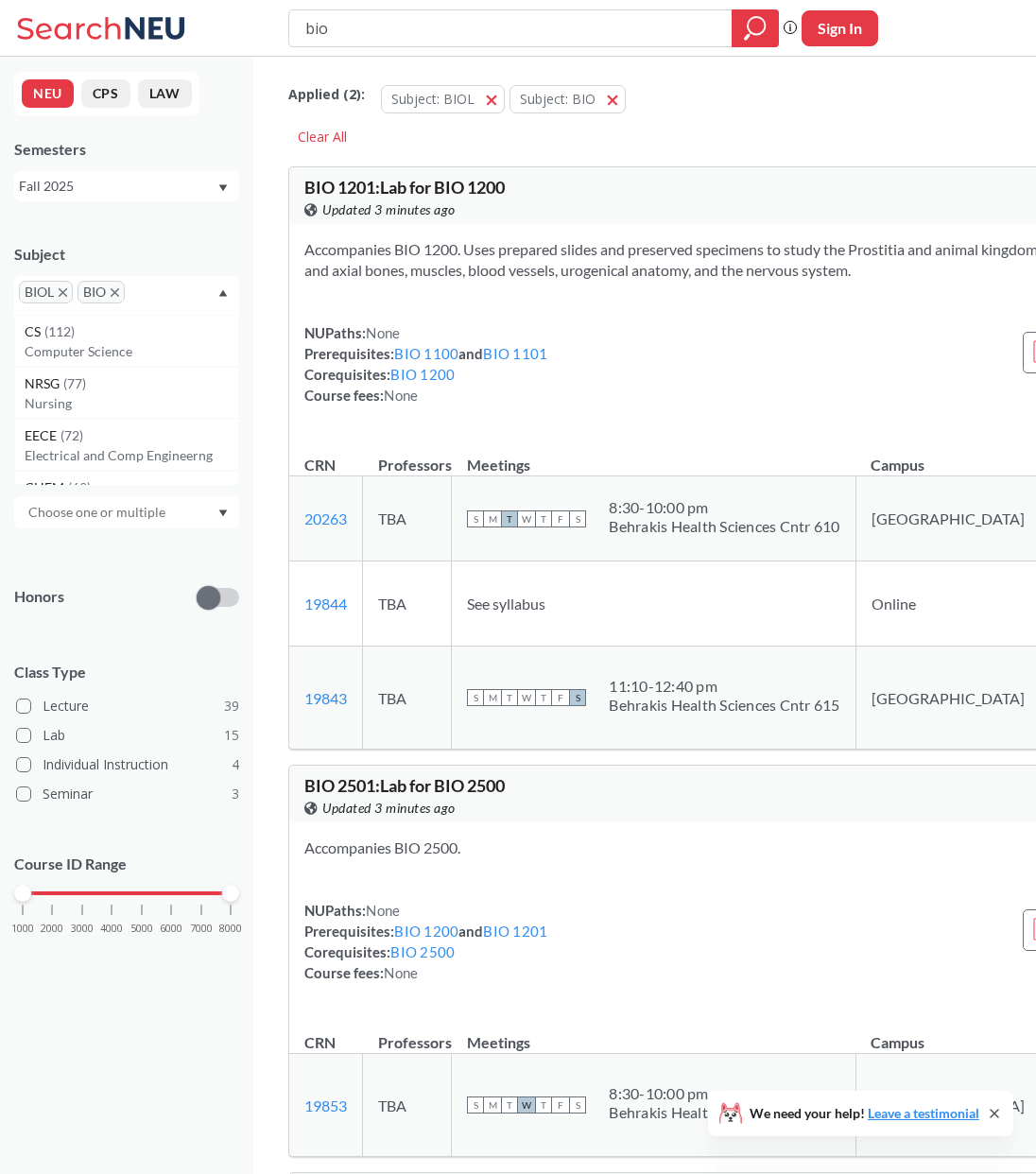 click 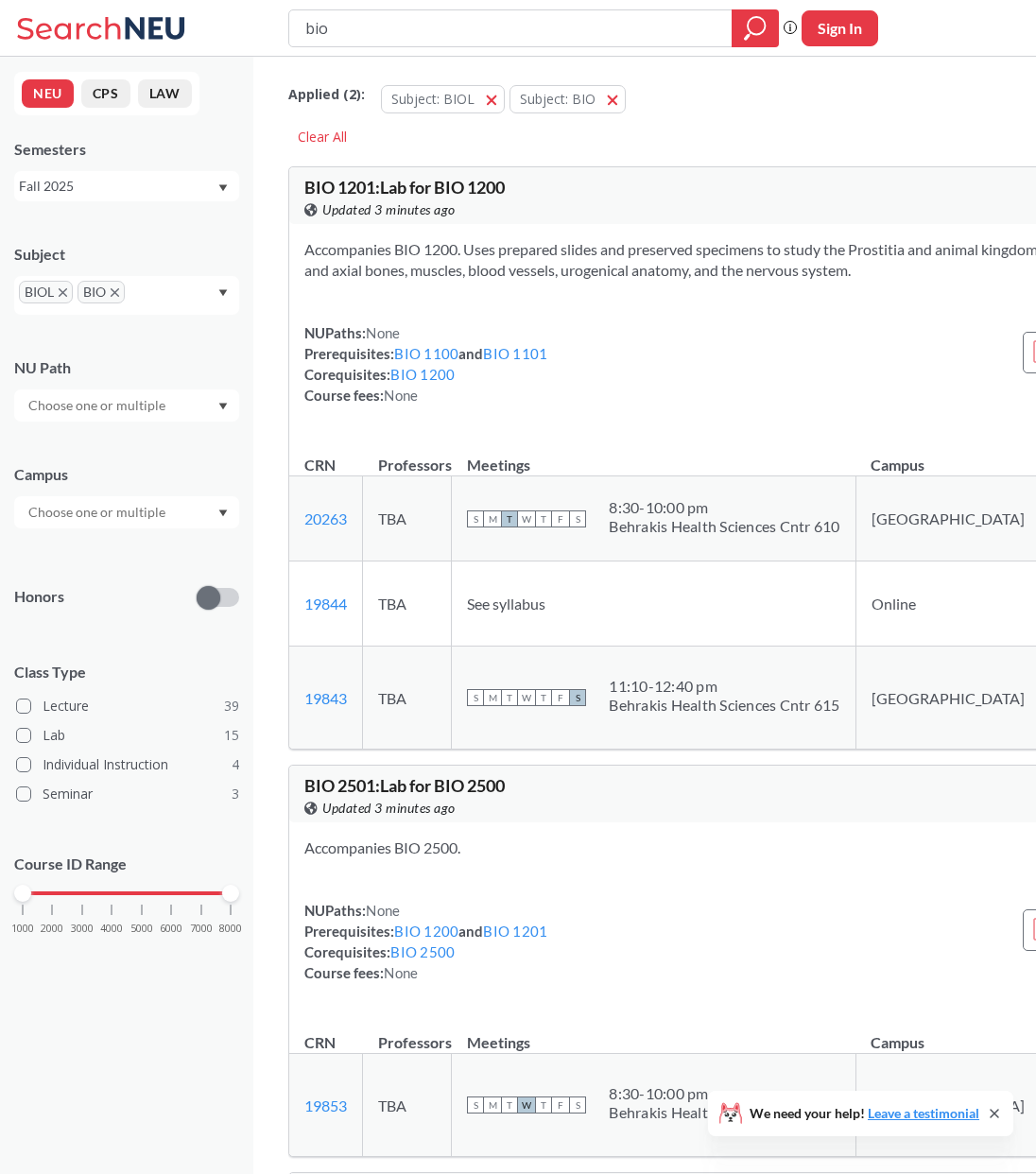 click at bounding box center [217, 597] 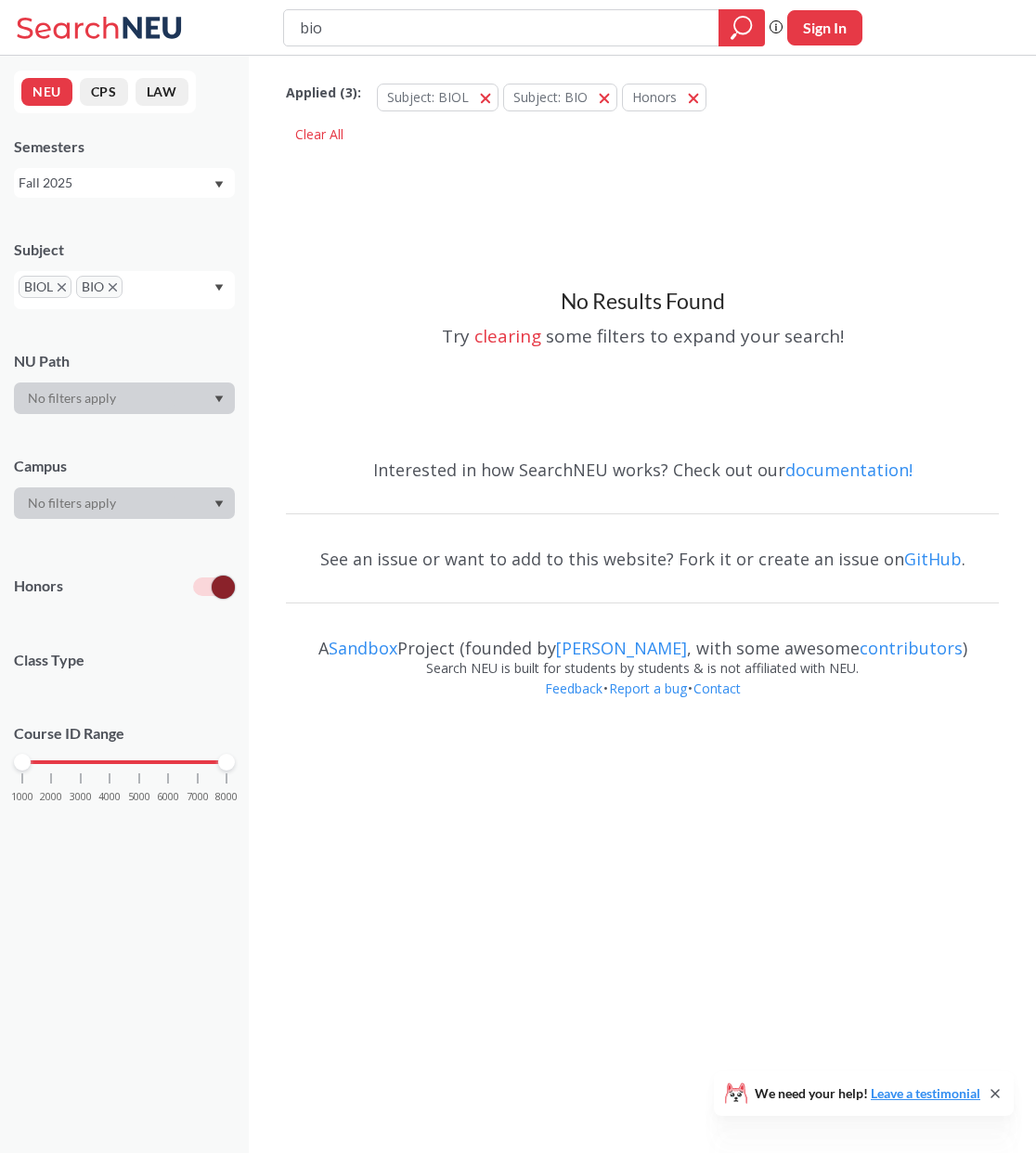 click at bounding box center (214, 587) 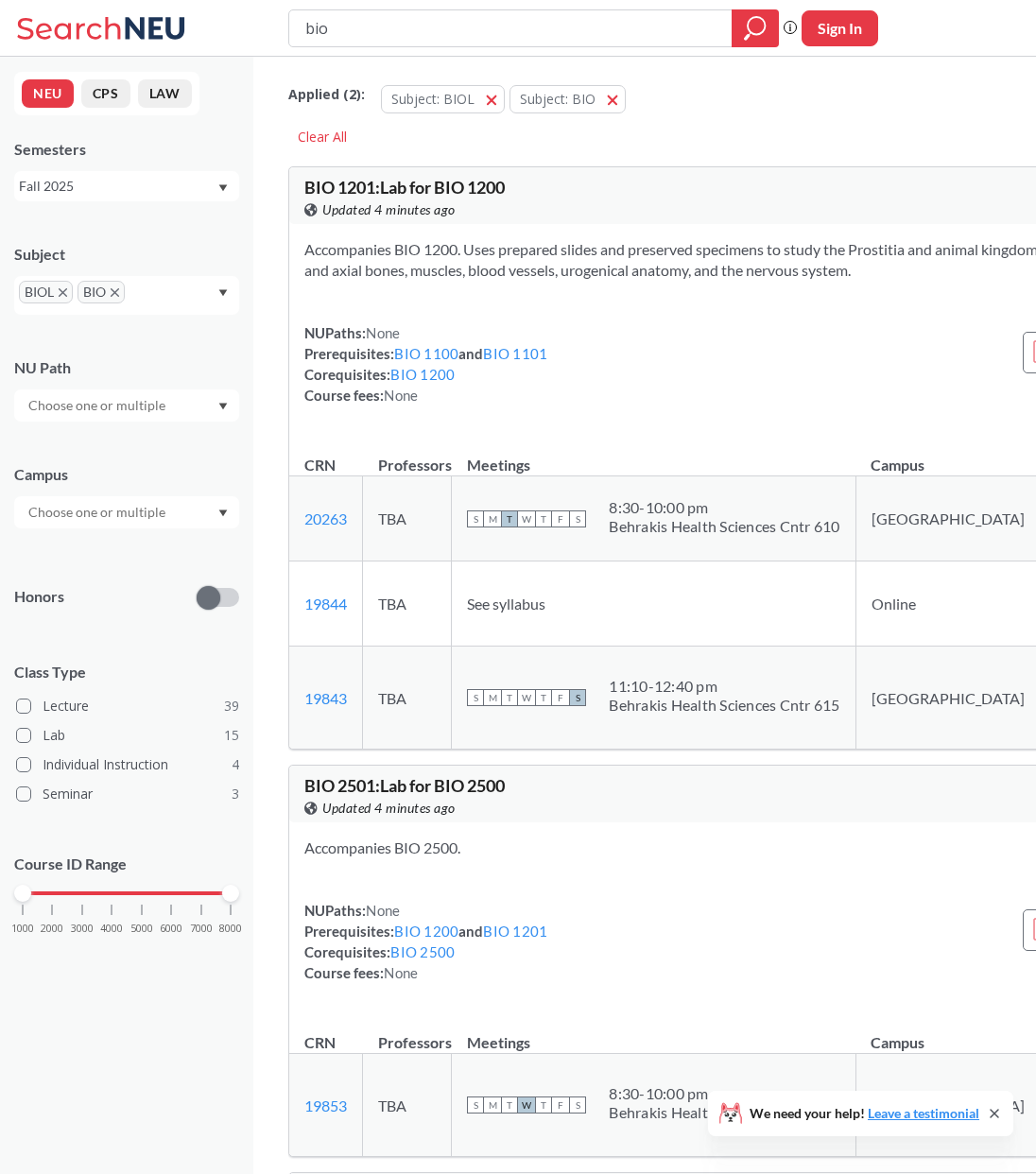 click at bounding box center (98, 406) 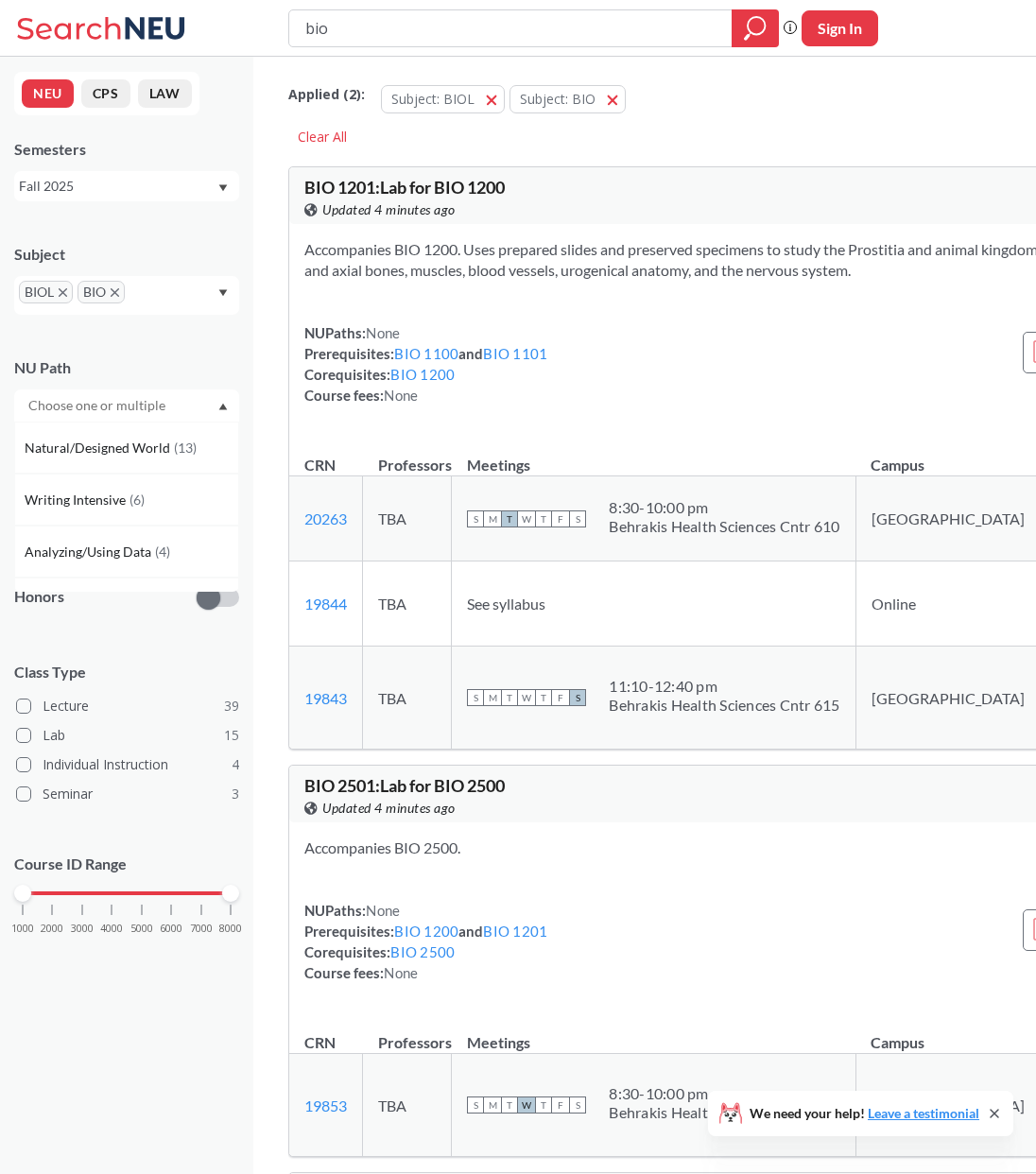 click at bounding box center [98, 406] 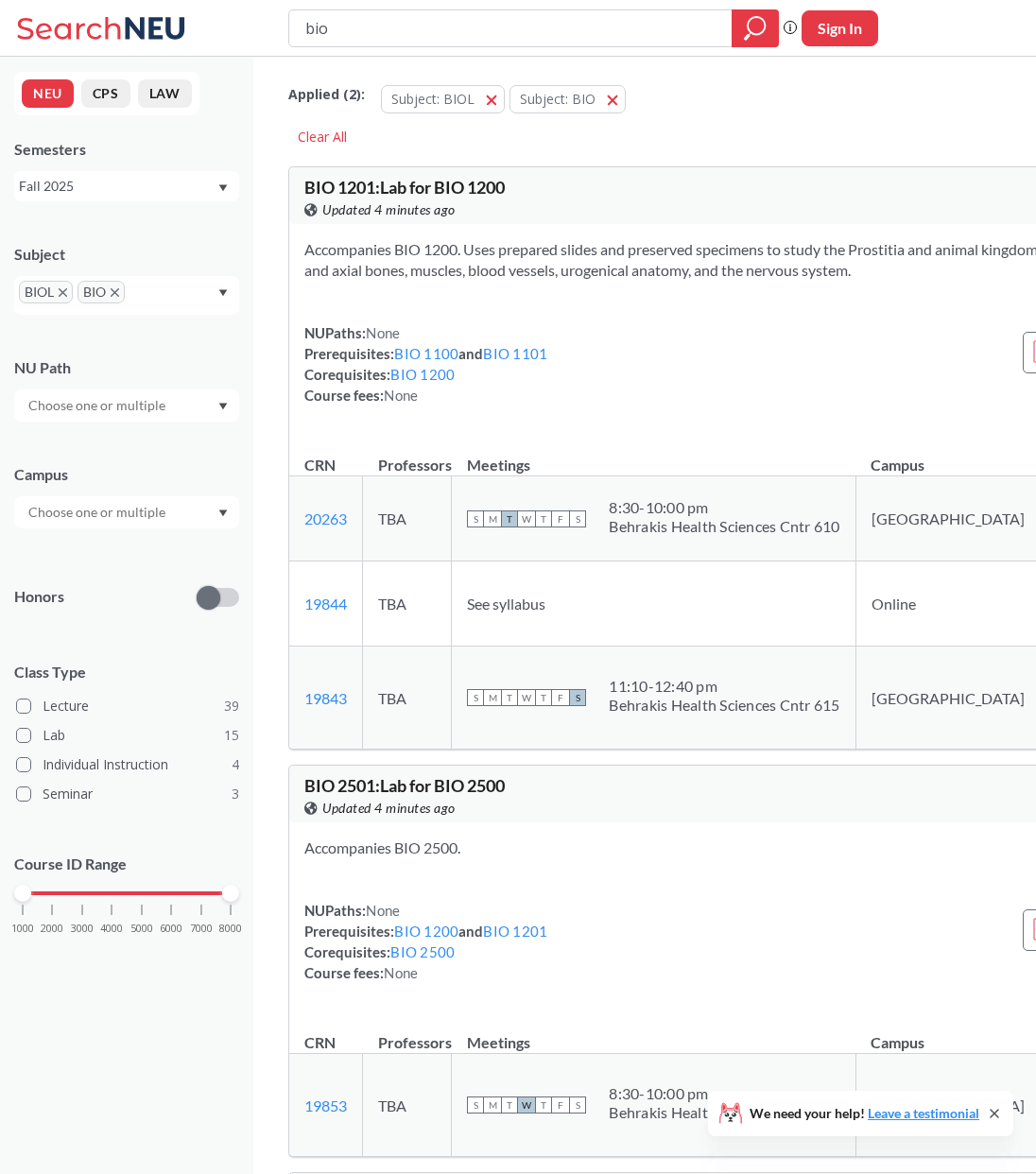 click on "CPS" at bounding box center (106, 94) 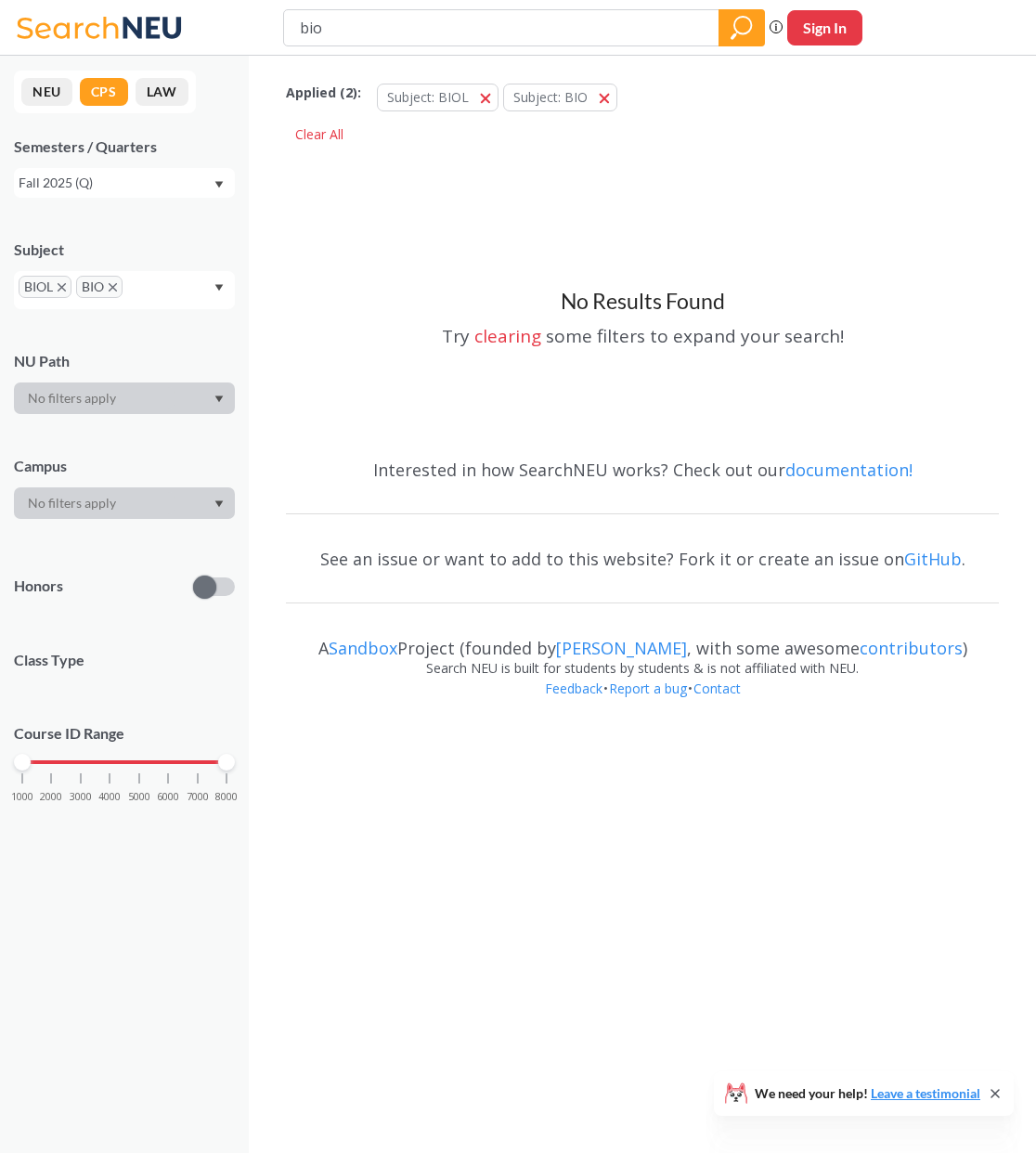 click on "NEU" at bounding box center [46, 92] 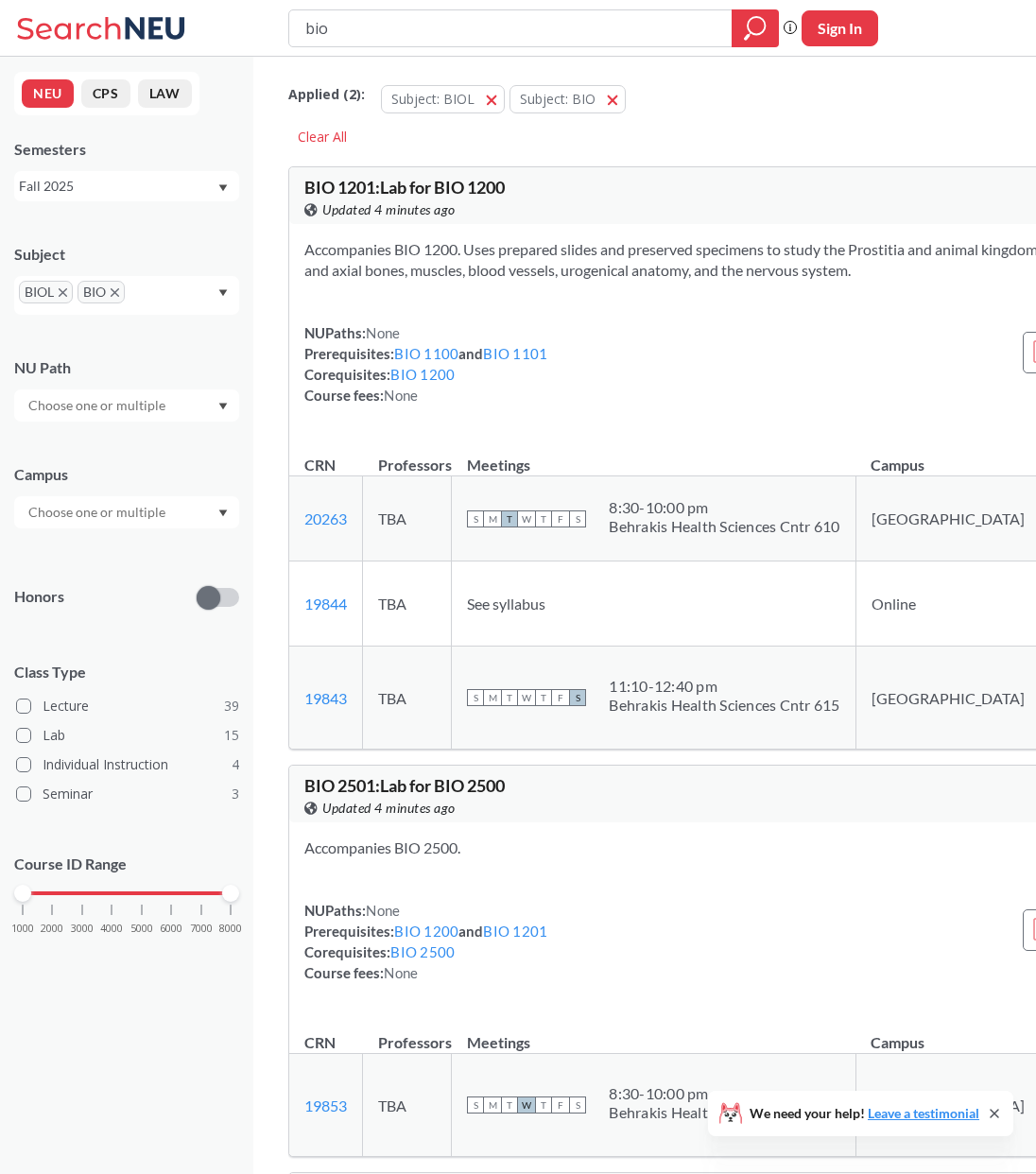 click on "NEU CPS LAW Semesters Fall 2025 Subject BIOL BIO NU Path Campus Honors Class Type Lecture 39 Lab 15 Individual Instruction 4 Seminar 3 Course ID Range 1000 2000 3000 4000 5000 6000 7000 8000" at bounding box center (127, 615) 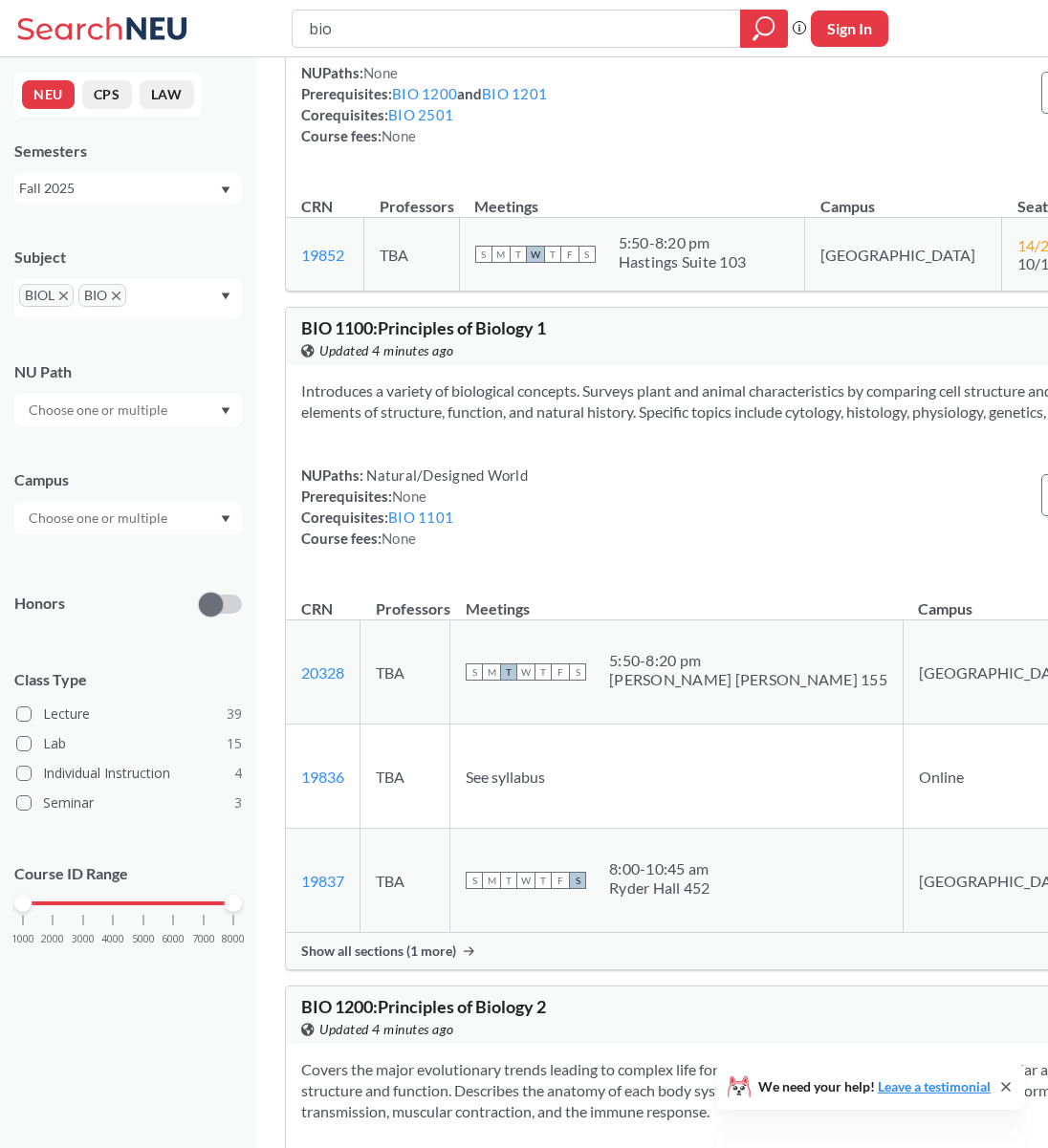 scroll, scrollTop: 4707, scrollLeft: 0, axis: vertical 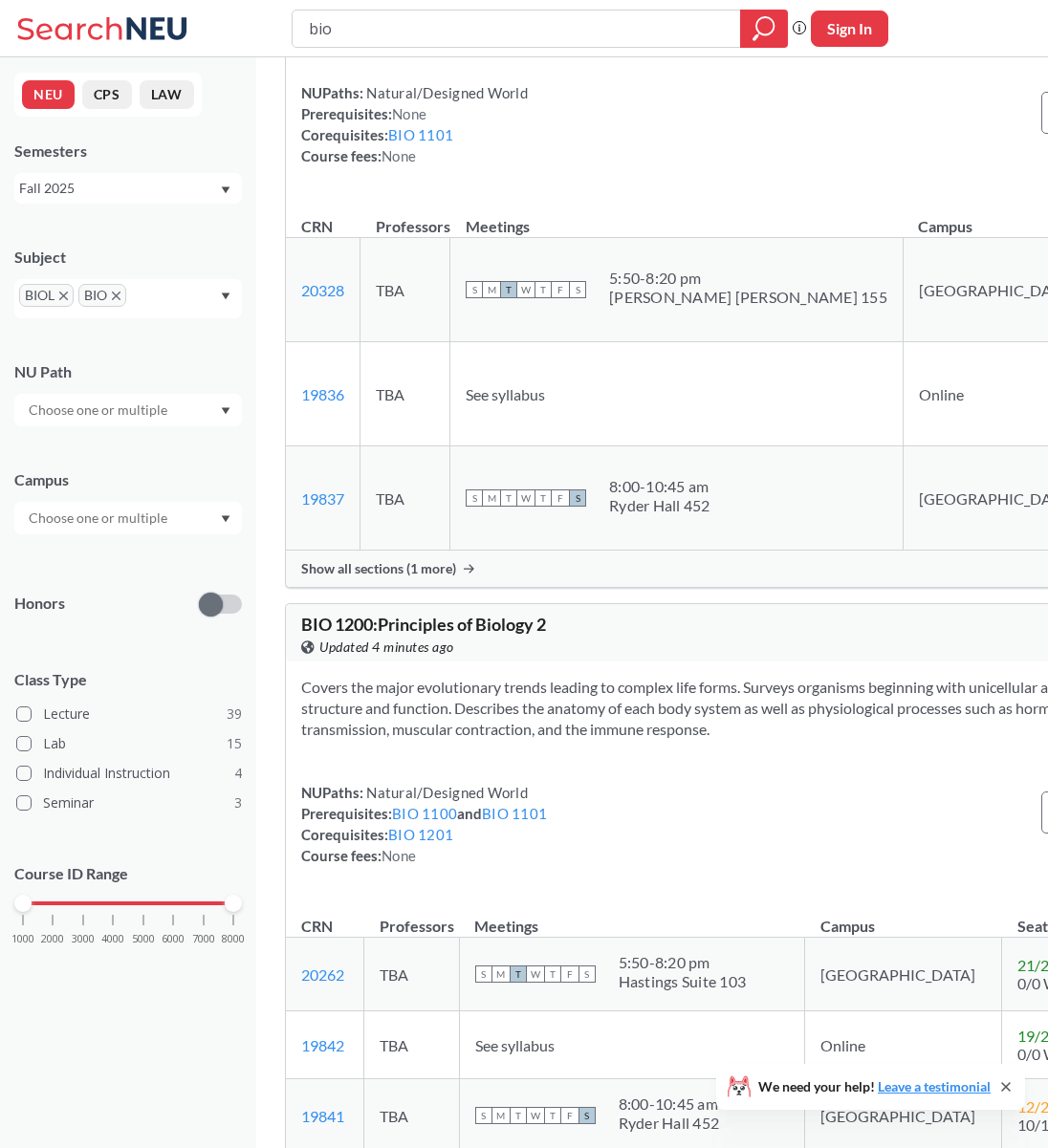 click on "NUPaths:   Natural/Designed World Prerequisites:  None Corequisites:  BIO 1101 Course fees:  None View more info for this class" at bounding box center [780, 124] 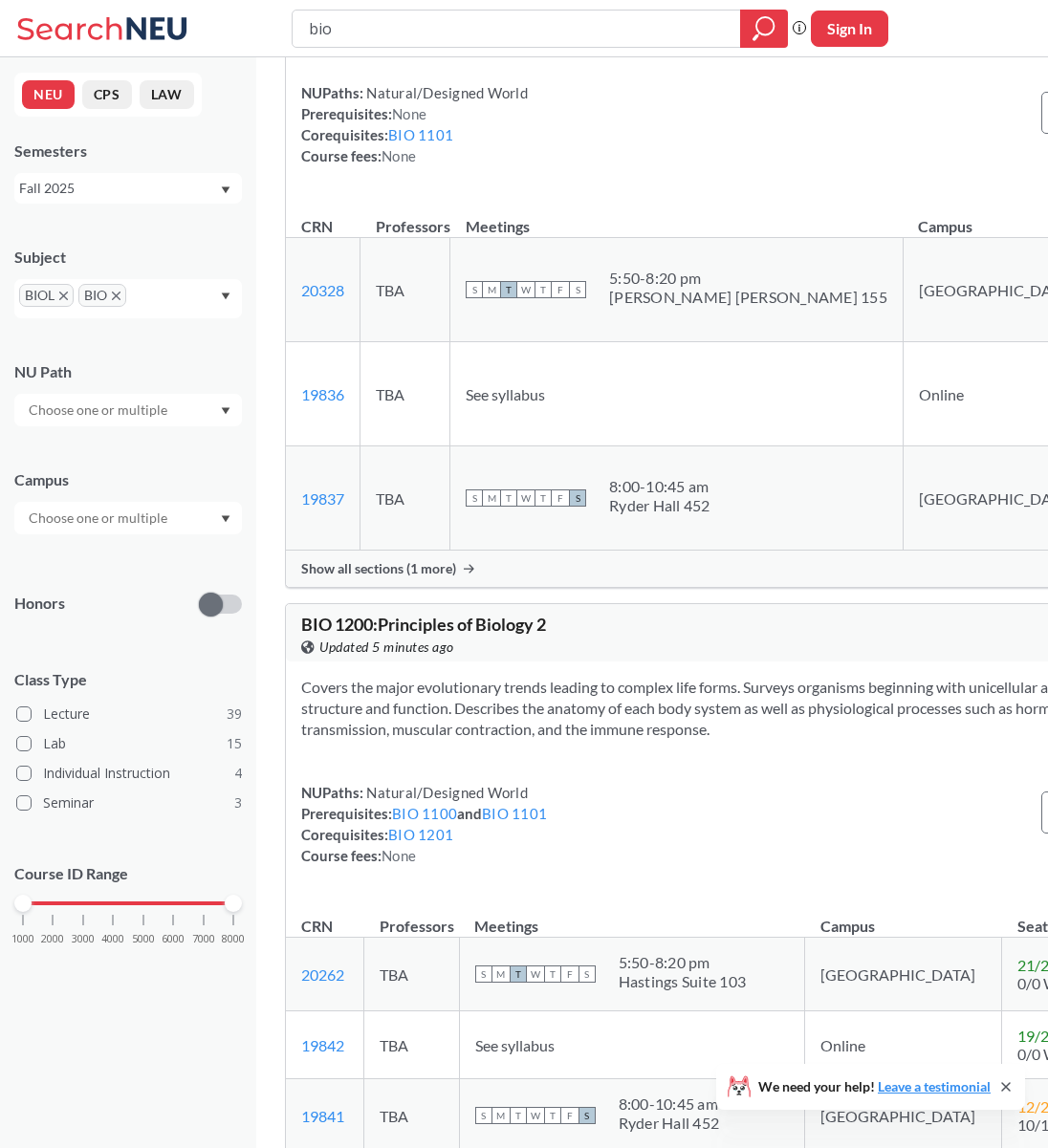click 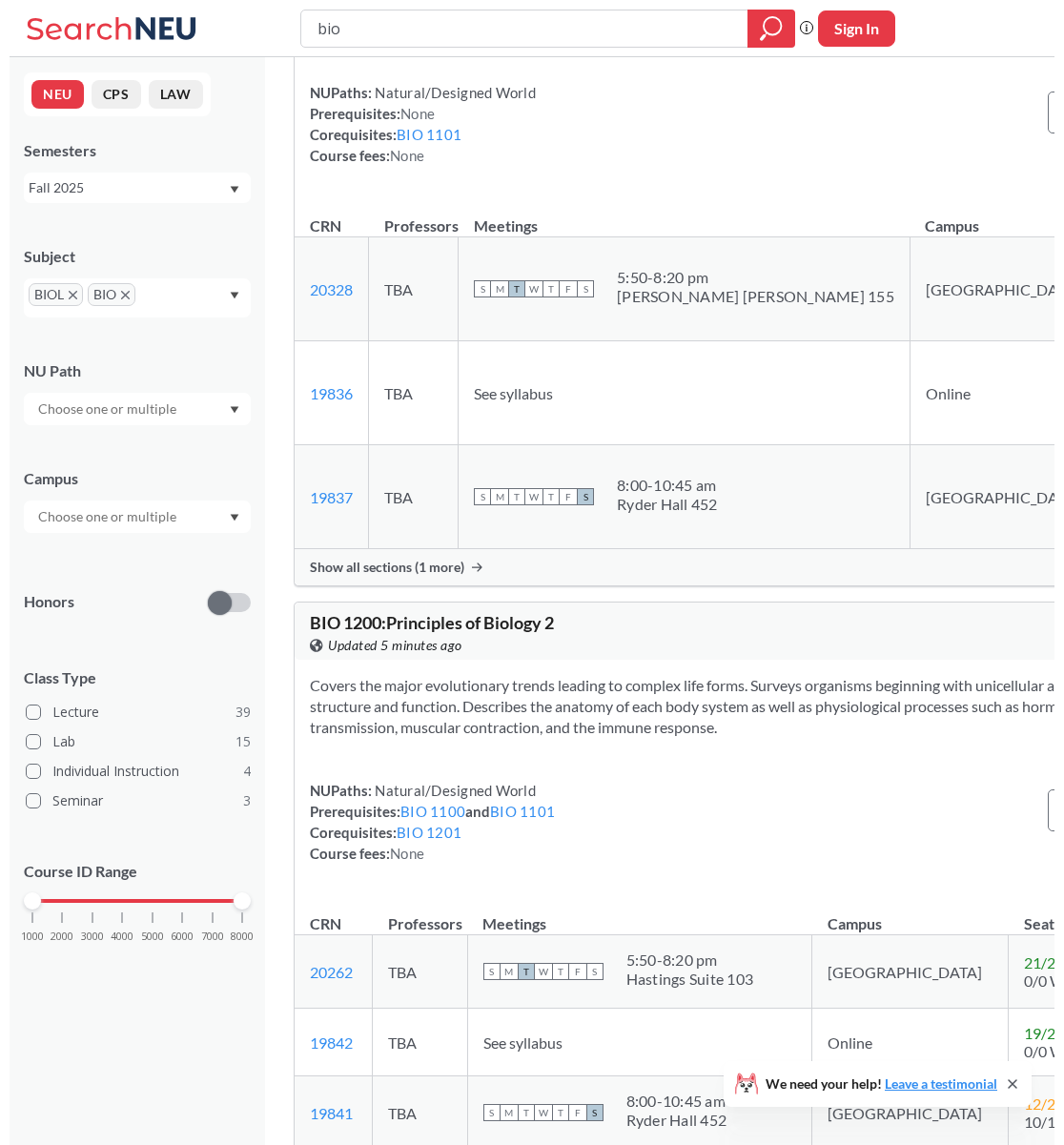 scroll, scrollTop: 0, scrollLeft: 0, axis: both 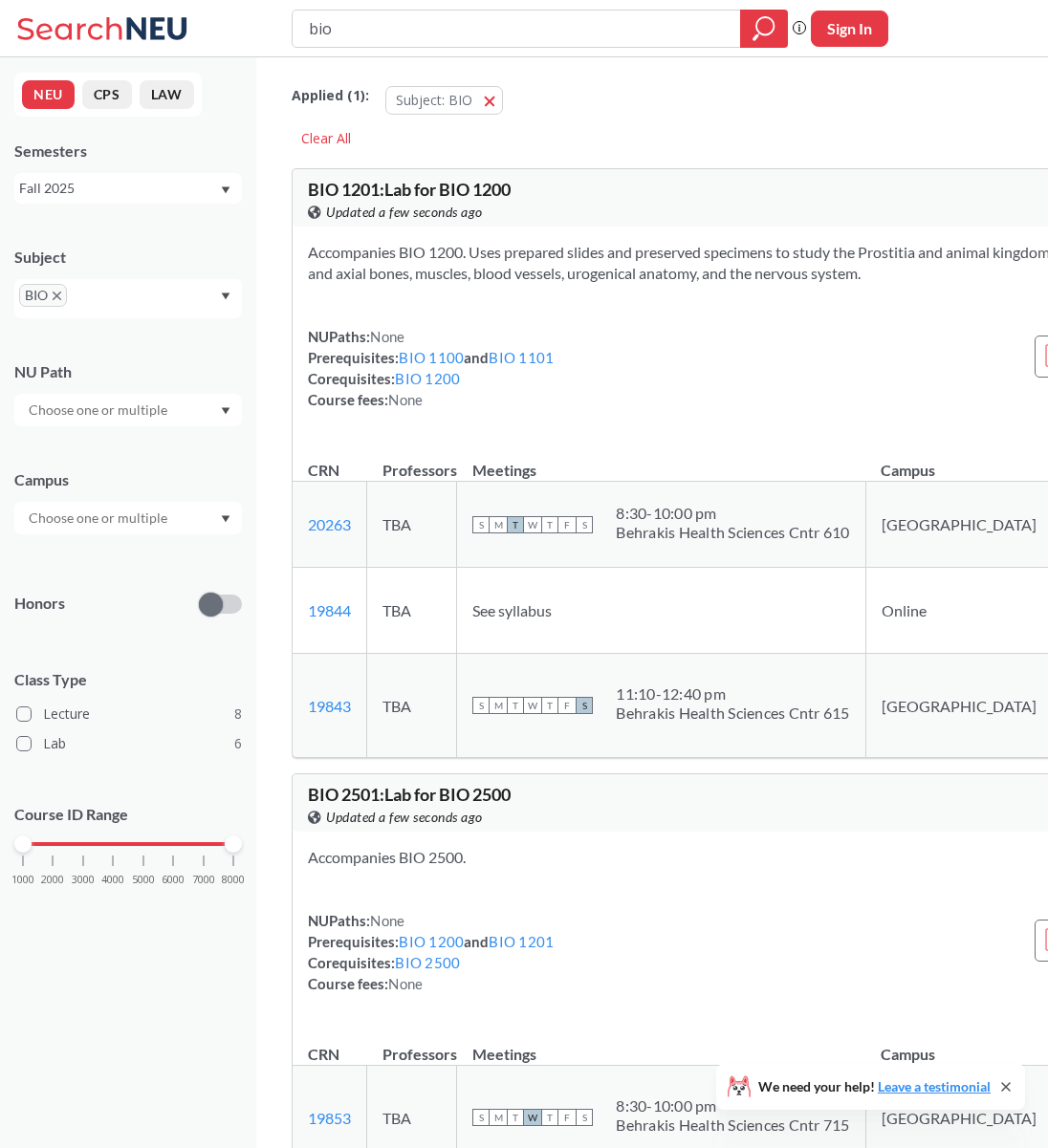 click 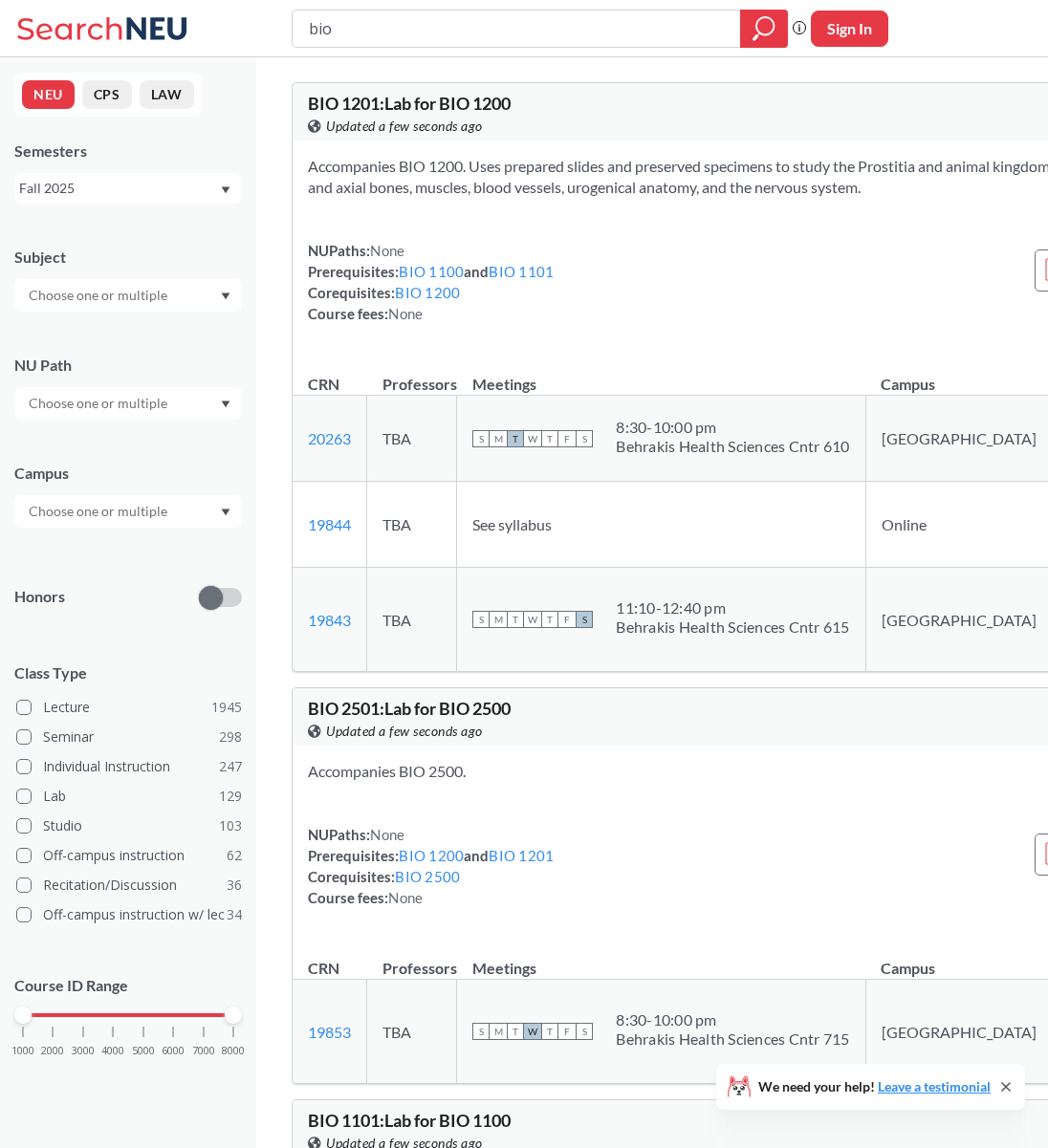 click at bounding box center (99, 295) 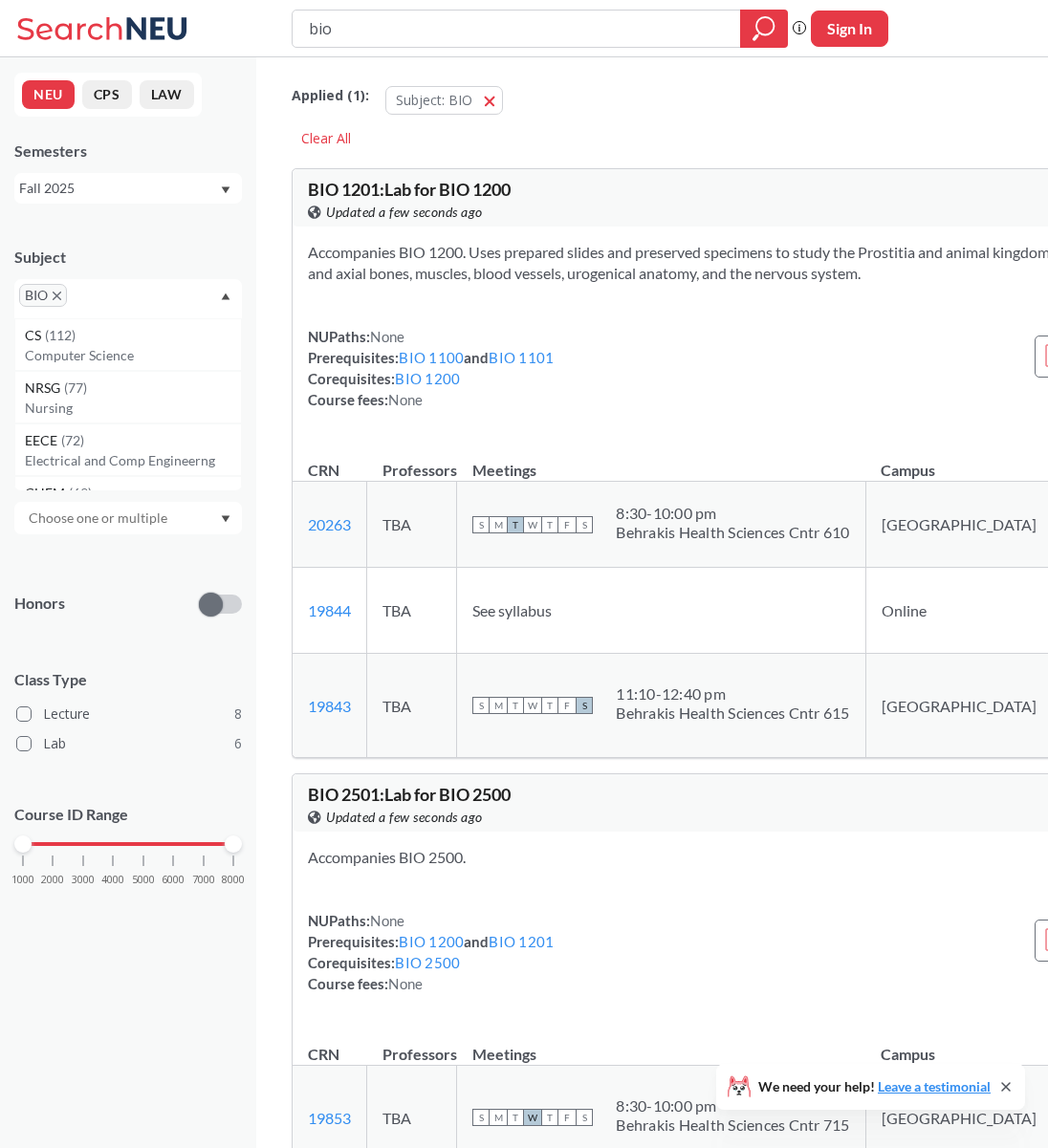 click on "CPS" at bounding box center (107, 95) 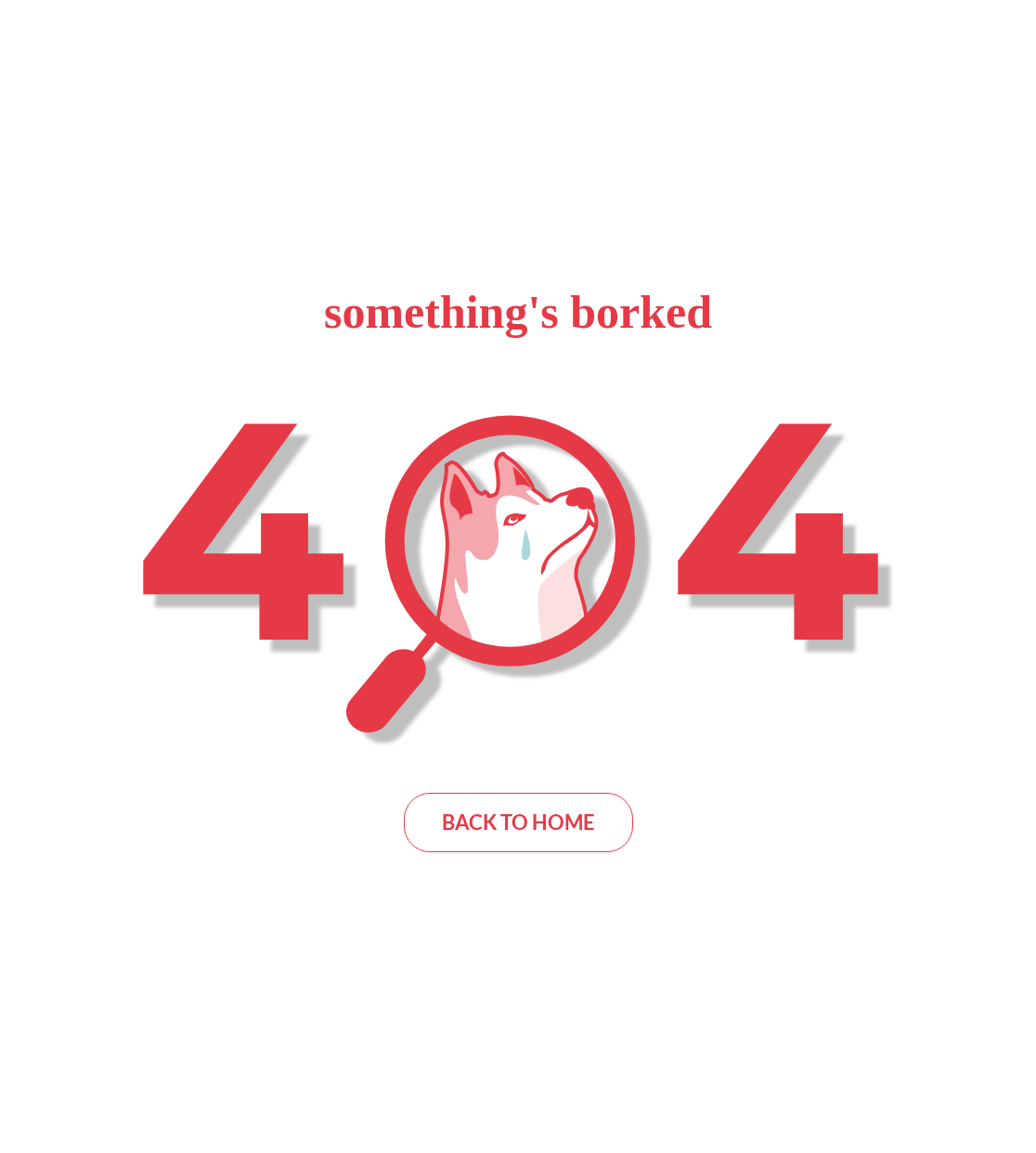 scroll, scrollTop: 0, scrollLeft: 0, axis: both 